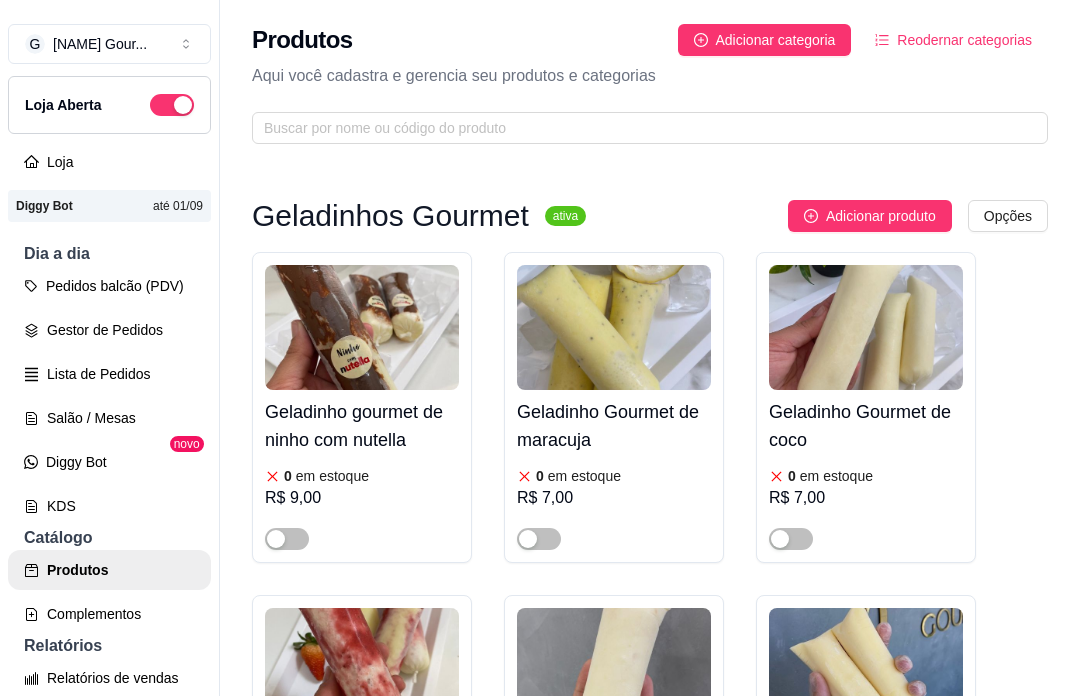 scroll, scrollTop: 0, scrollLeft: 0, axis: both 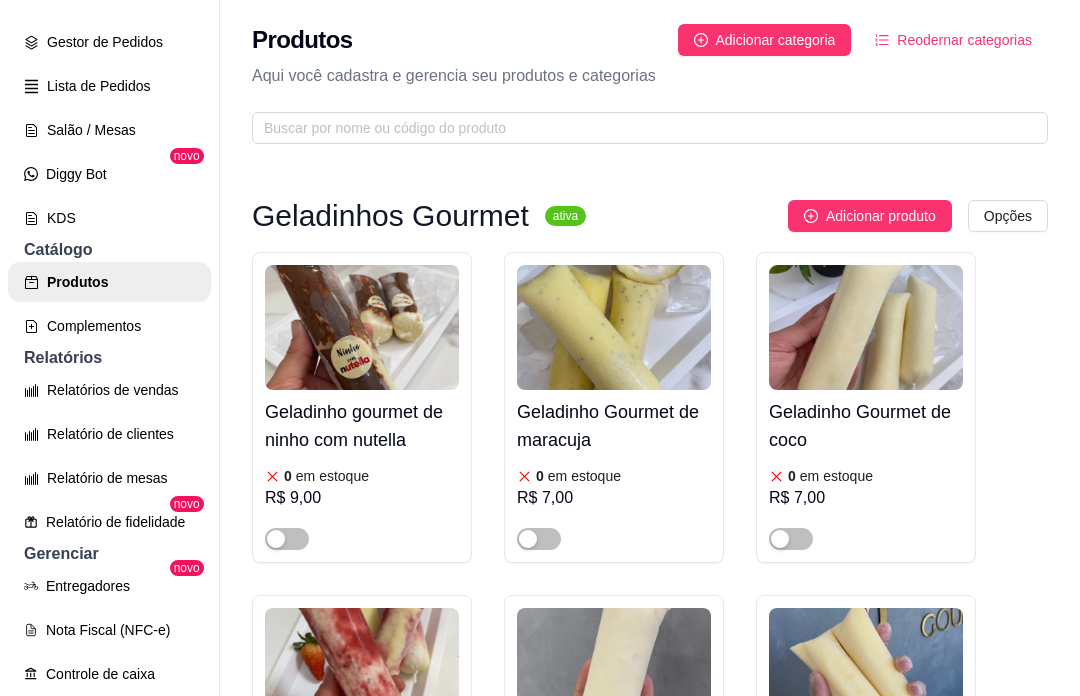 click on "Geladinhos Gourmet  ativa Adicionar produto Opções Geladinho gourmet de ninho com nutella    0 em estoque R$ 9,00 Geladinho Gourmet de maracuja    0 em estoque R$ 7,00 Geladinho Gourmet de coco    0 em estoque R$ 7,00 Geladinho gourmet de ninho com morango    0 em estoque R$ 9,00 Geladinho gourmet de ninho    0 em estoque R$ 7,00 Geladinho gourmet de abacaxi    0 em estoque R$ 7,00 Geladinho gourmet de maracujá com chocolate    0 em estoque R$ 9,00 Geladinho gourmet de limão    7 em estoque R$ 7,00 Geladinho gourmet de prestígio    0 em estoque R$ 9,00 Geladinho gourmet de kinder    0 em estoque R$ 9,00 Geladinho gourmet moranguinho    0 em estoque R$ 7,00 Bolos e tortas em fatia  ativa Adicionar produto Opções Colher descartável    R$ 0,00 11 - Bolo de Brigadeiro    0 em estoque R$ 14,00 R$ 12,00 12 - Bolo Surpresa de uva    0 em estoque R$ 15,00 16 - Bolo de Kinder    0 em estoque R$ 15,00 20 - Bolo Trufado de Morango    0 em estoque R$ 15,00 33 - Bolo de Prestígio    0 em estoque" at bounding box center [650, 17095] 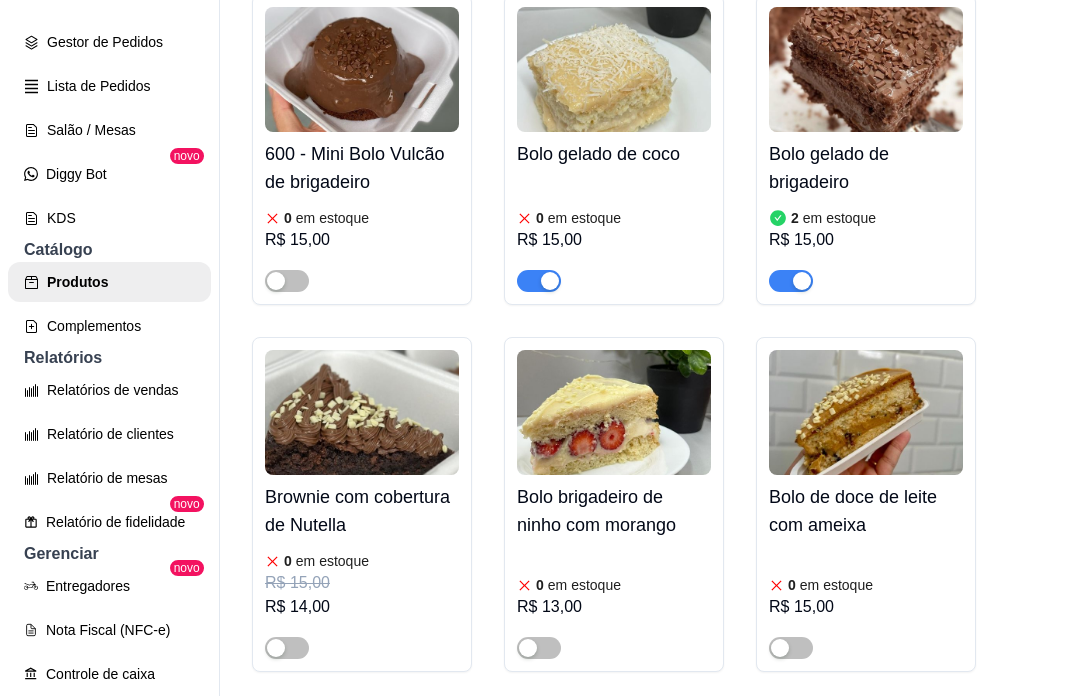 scroll, scrollTop: 2763, scrollLeft: 0, axis: vertical 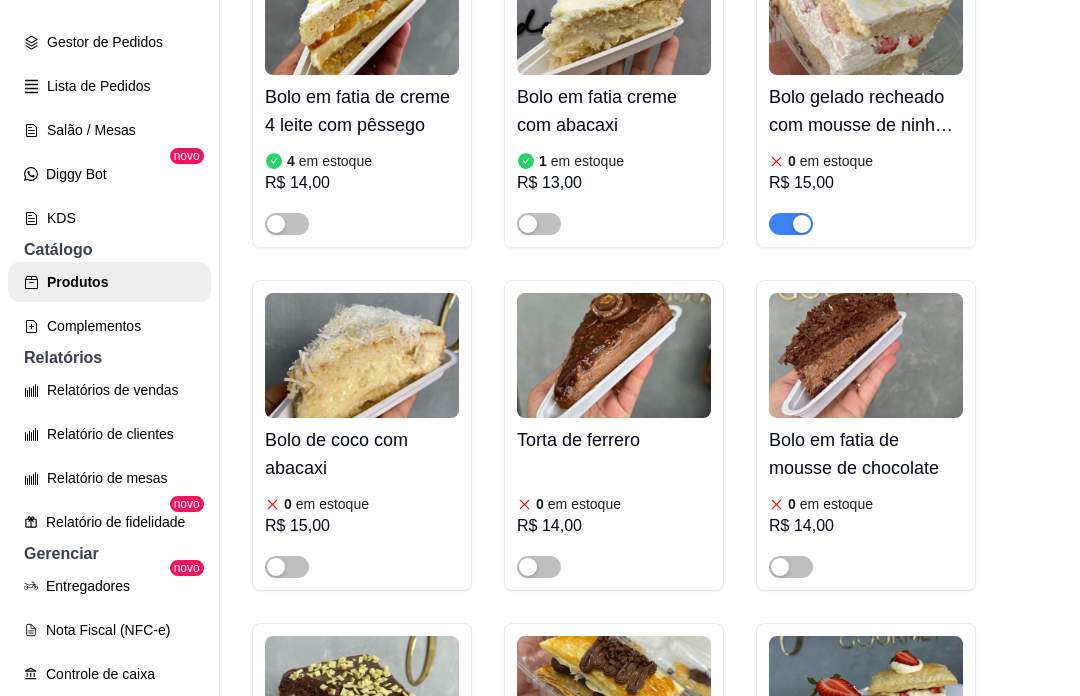 click at bounding box center [802, 224] 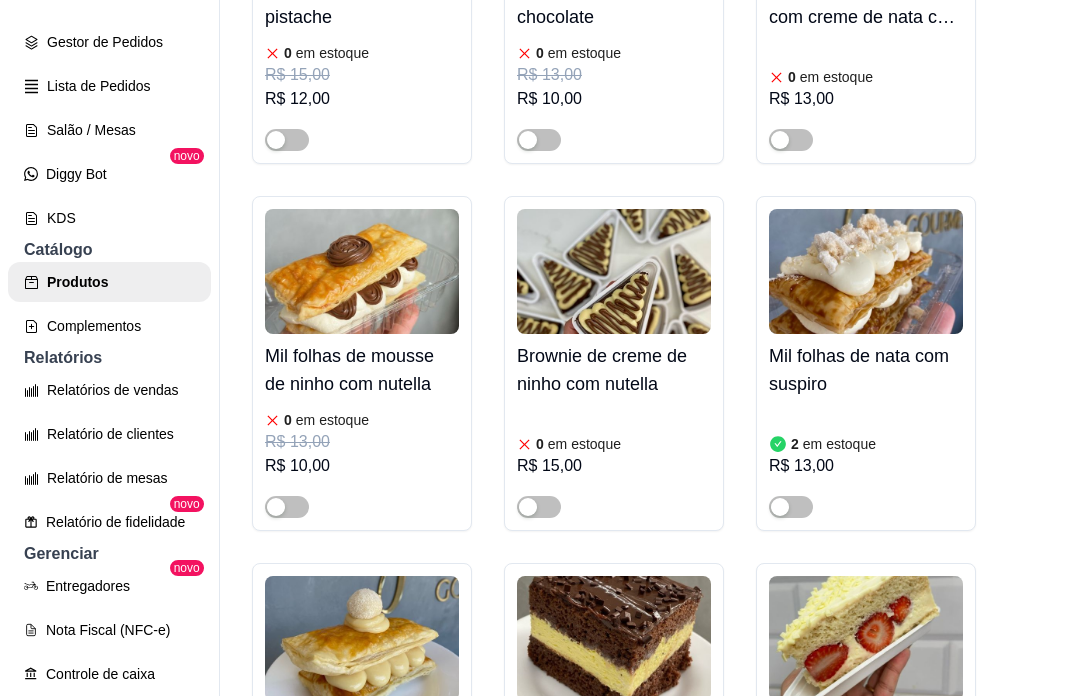 scroll, scrollTop: 6819, scrollLeft: 0, axis: vertical 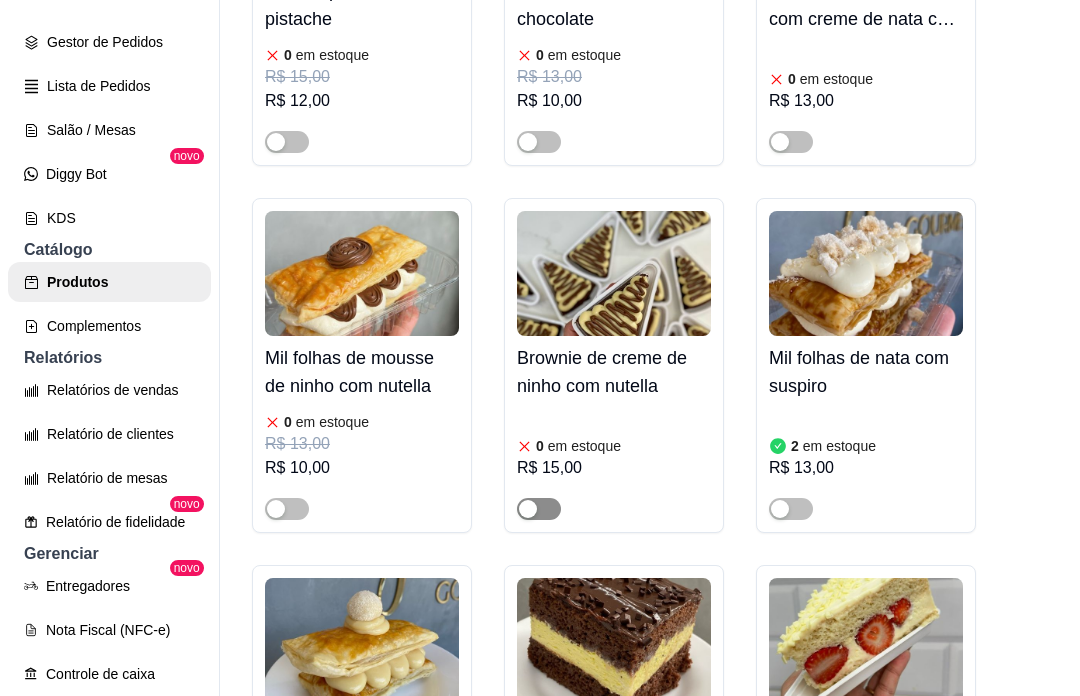 click at bounding box center [539, 509] 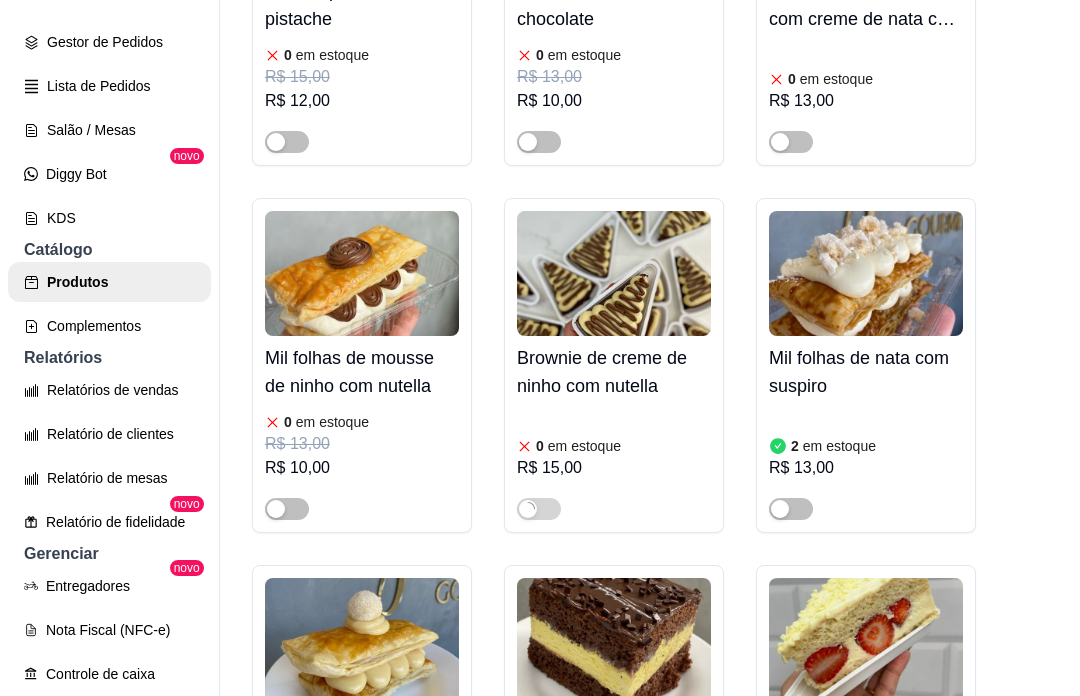 click on "Brownie de creme de ninho com nutella" at bounding box center [614, 372] 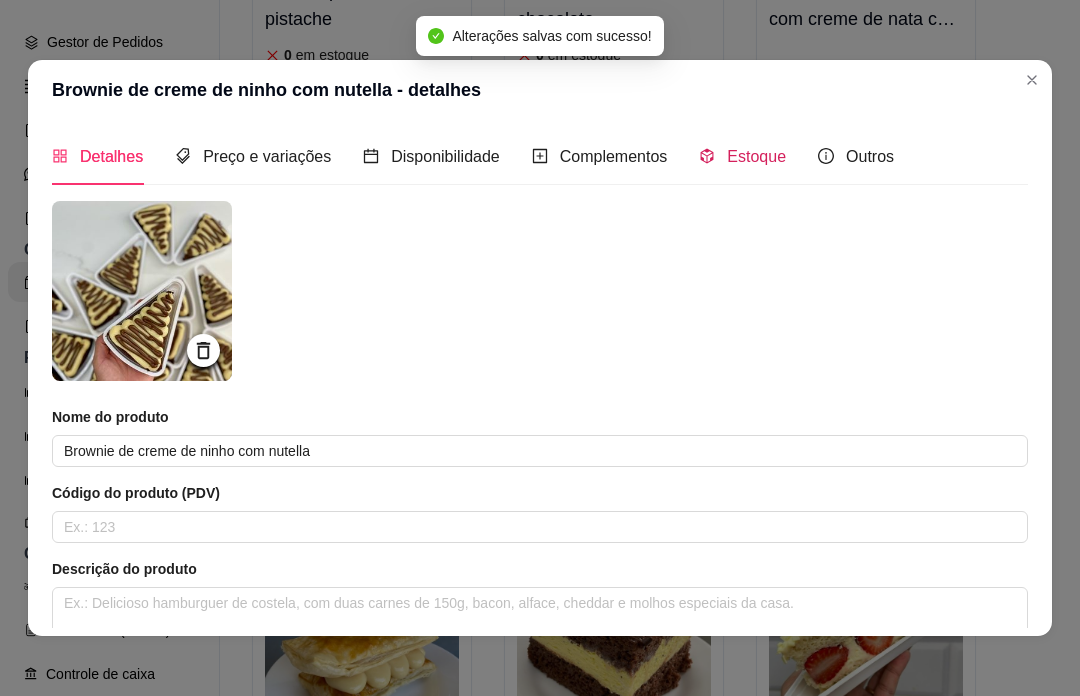 click on "Estoque" at bounding box center (742, 156) 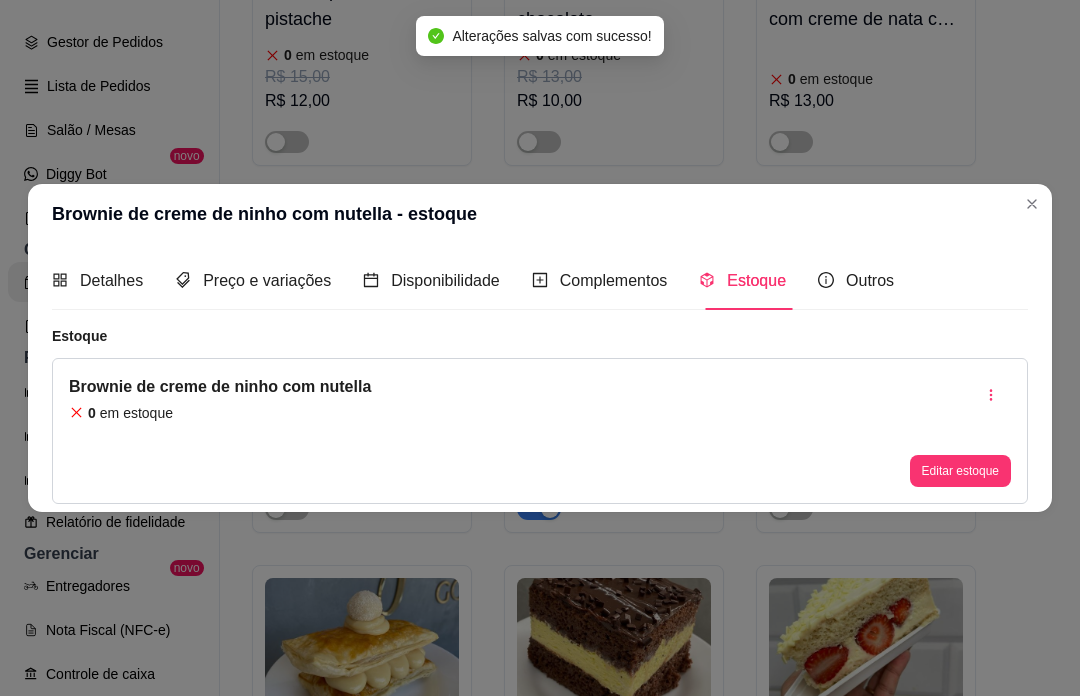 click on "Editar estoque" at bounding box center (960, 471) 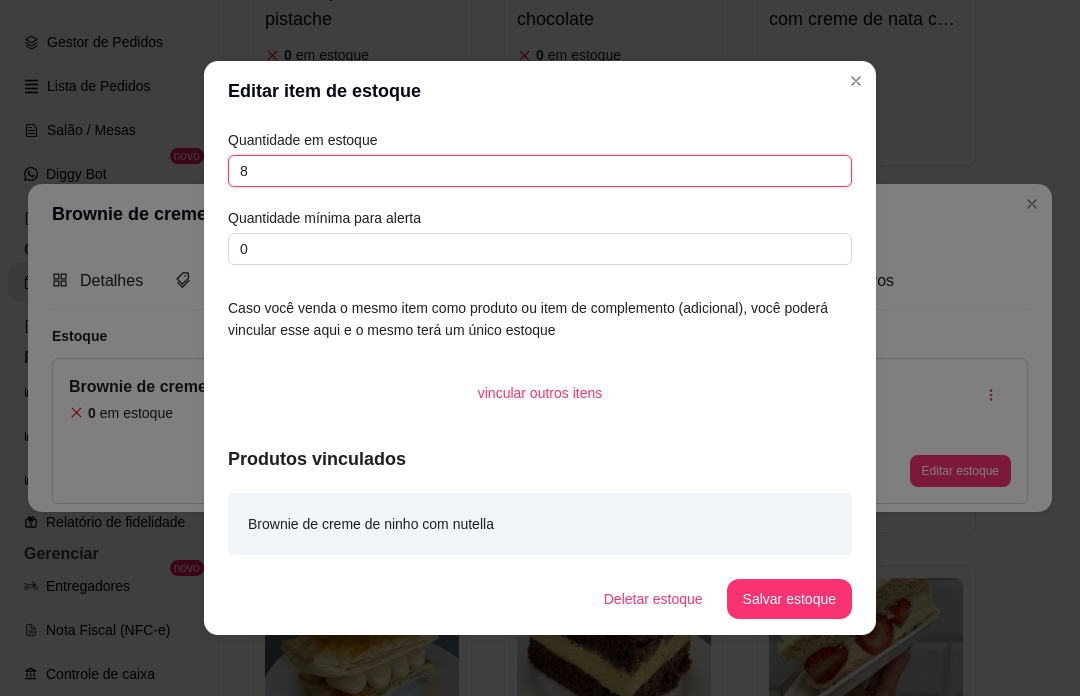 type on "8" 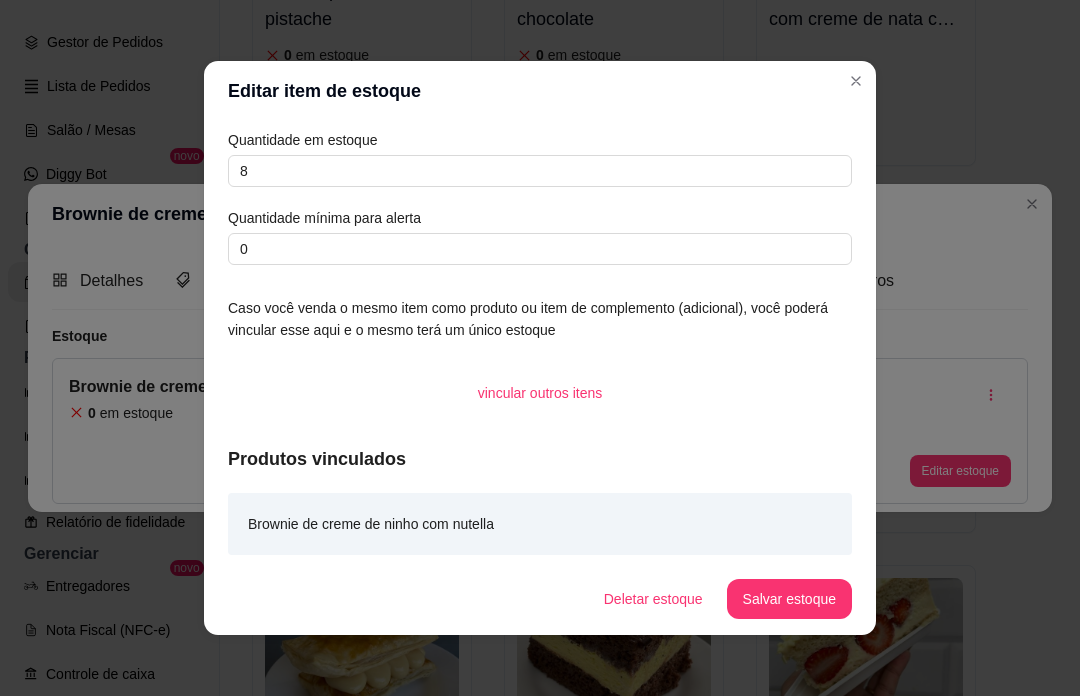 click on "Salvar estoque" at bounding box center [789, 599] 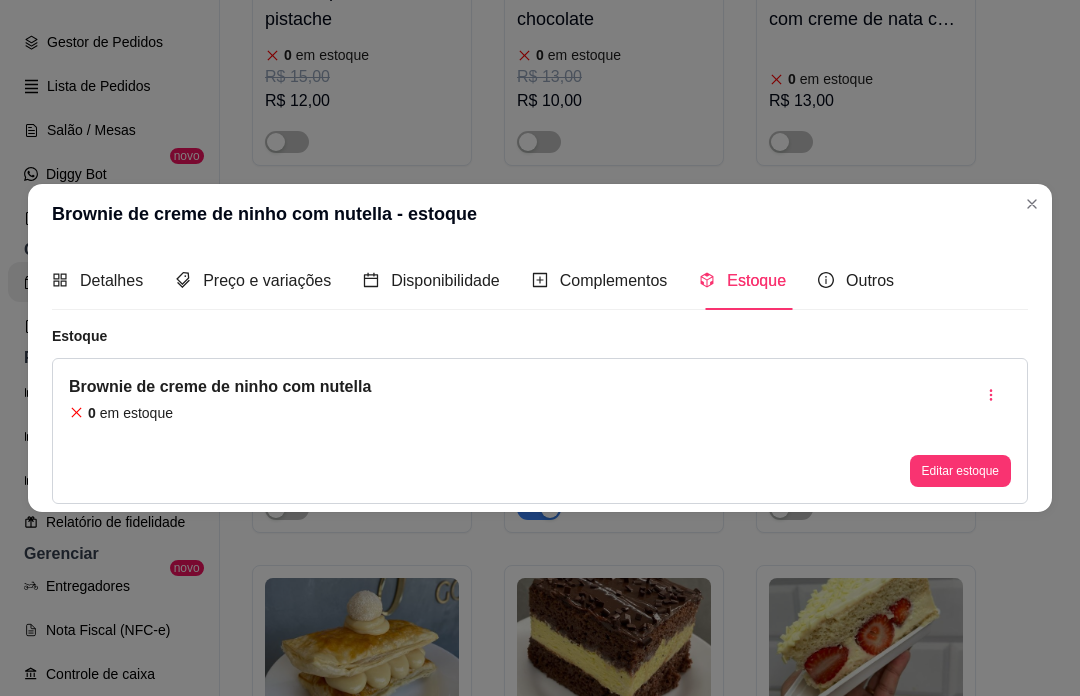 click on "Brownie de creme de ninho com nutella  - estoque Detalhes Preço e variações Disponibilidade Complementos Estoque Outros Nome do produto Brownie de creme de ninho com nutella Código do produto (PDV) Descrição do produto 0 / 600 Produto pesável Ao marcar essa opção o valor do produto será desconsiderado da forma unitária e começará a valer por Kilograma. Quantidade miníma para pedido Ao habilitar seus clientes terão que pedir uma quantidade miníma desse produto. Copiar link do produto Deletar produto Salvar Estoque Brownie de creme de ninho com nutella  0 em estoque Editar estoque" at bounding box center [540, 348] 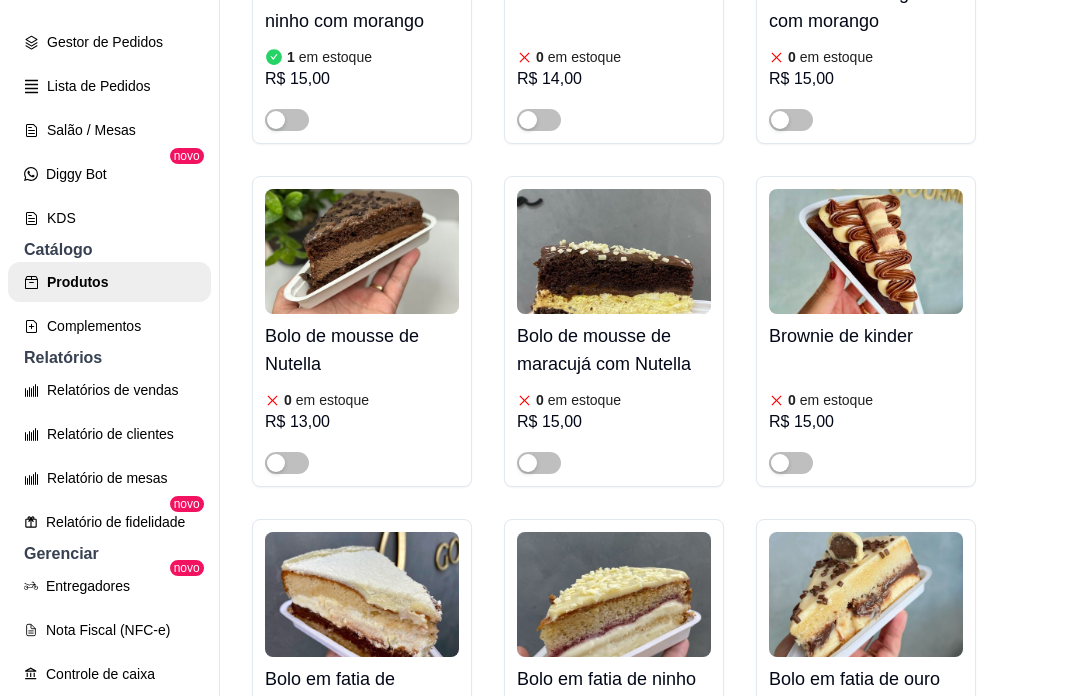 scroll, scrollTop: 3642, scrollLeft: 0, axis: vertical 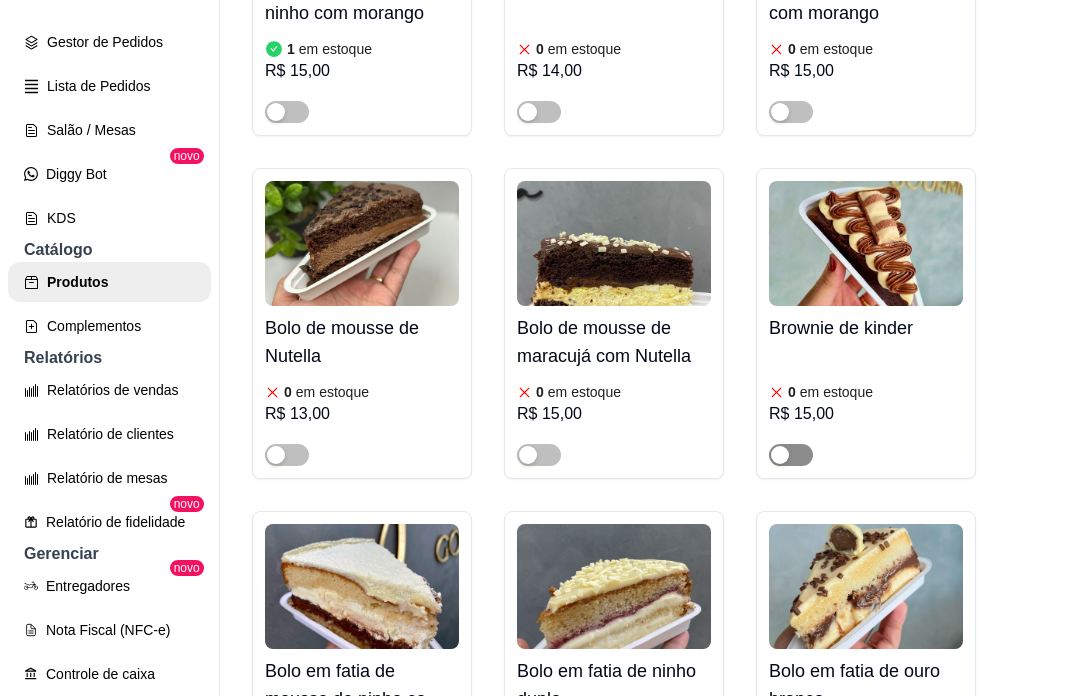 click at bounding box center [791, 455] 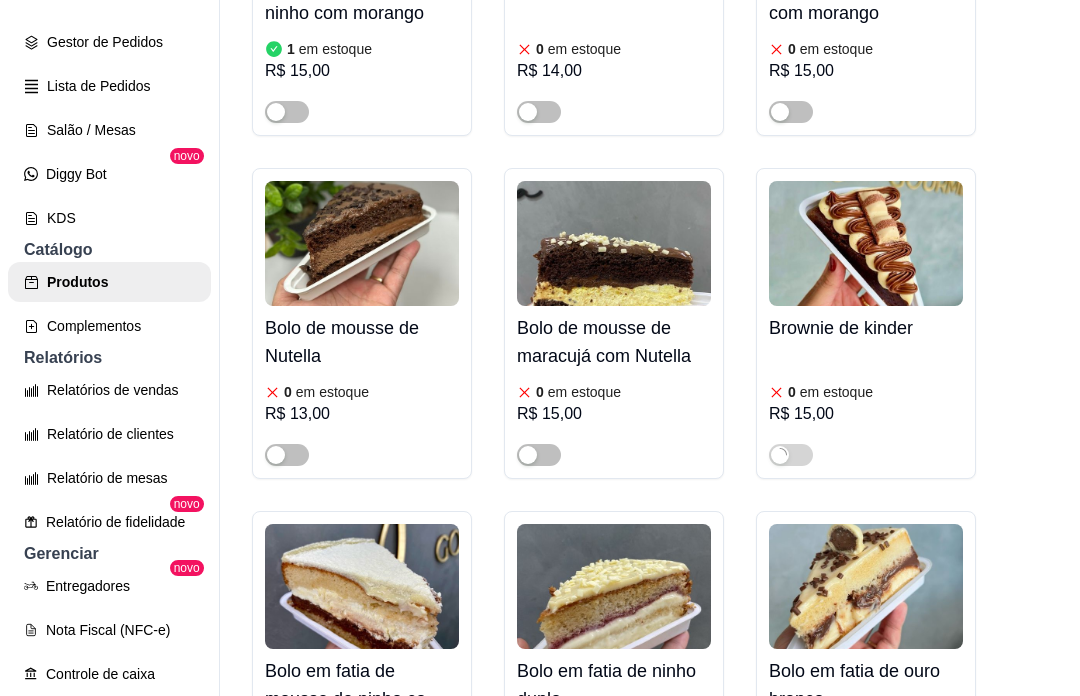 click at bounding box center [866, 243] 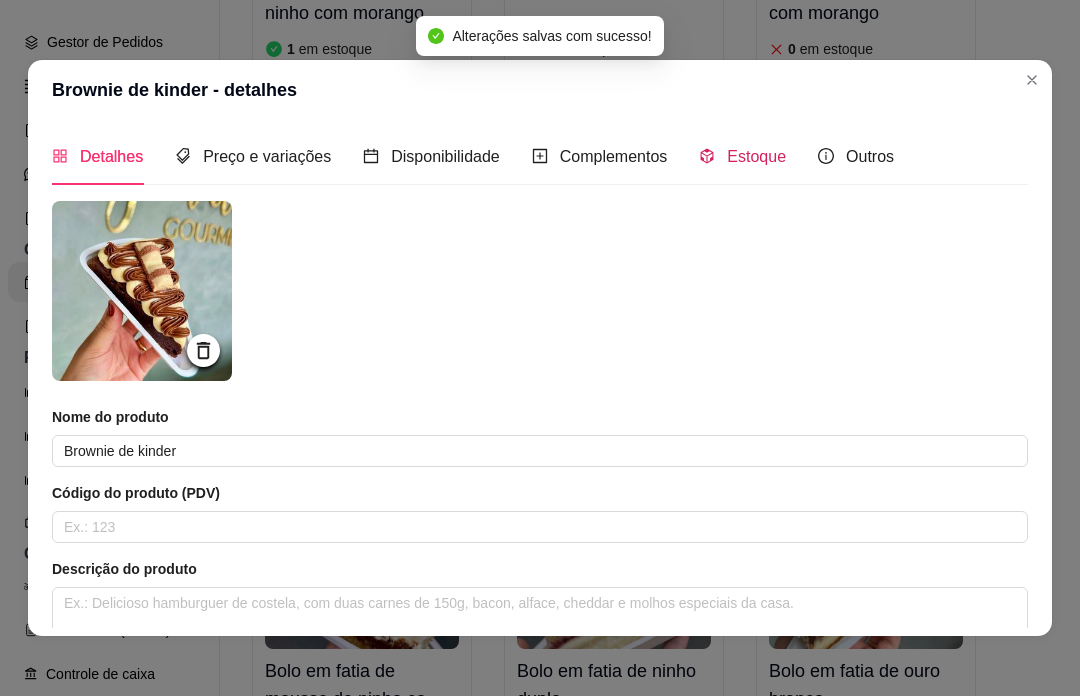 click 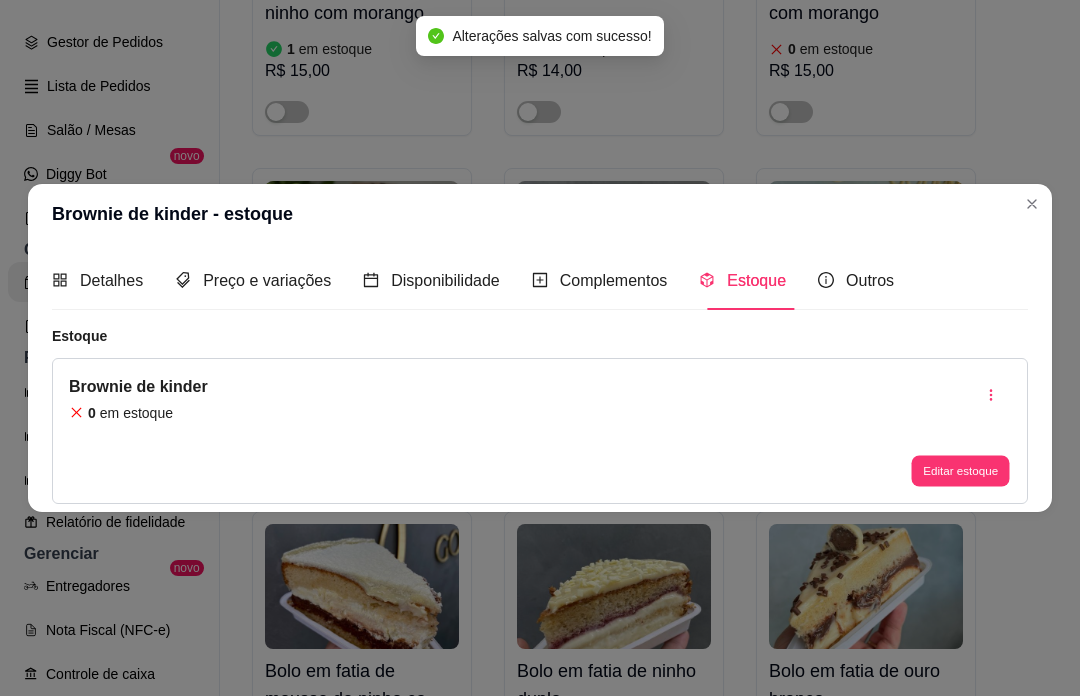 click on "Editar estoque" at bounding box center (960, 470) 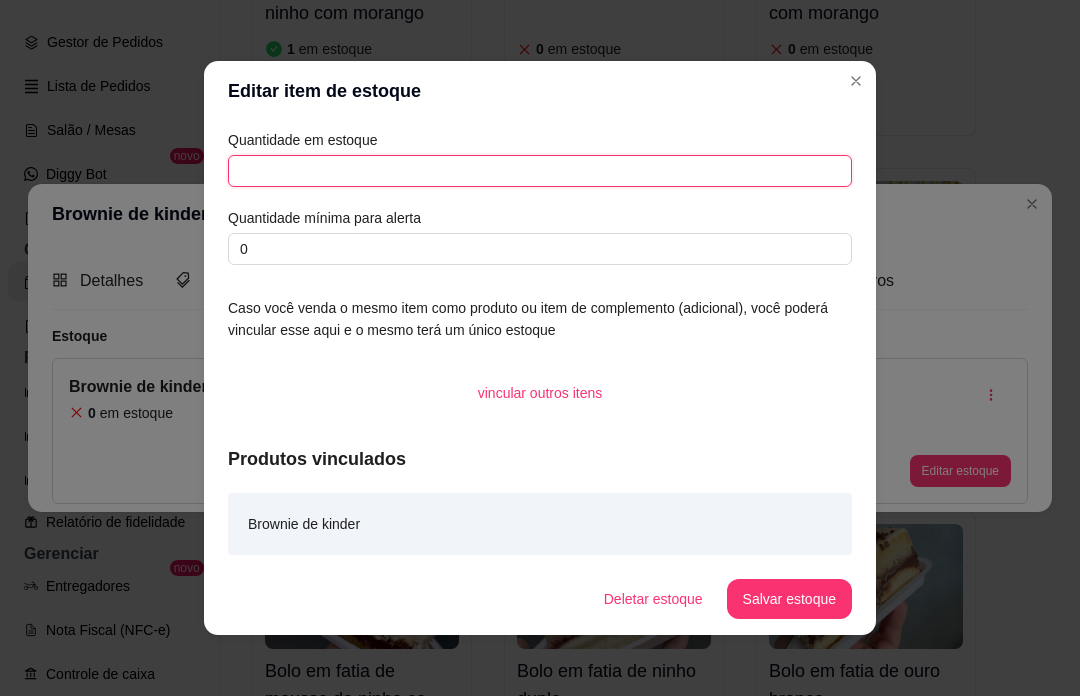 type on "9" 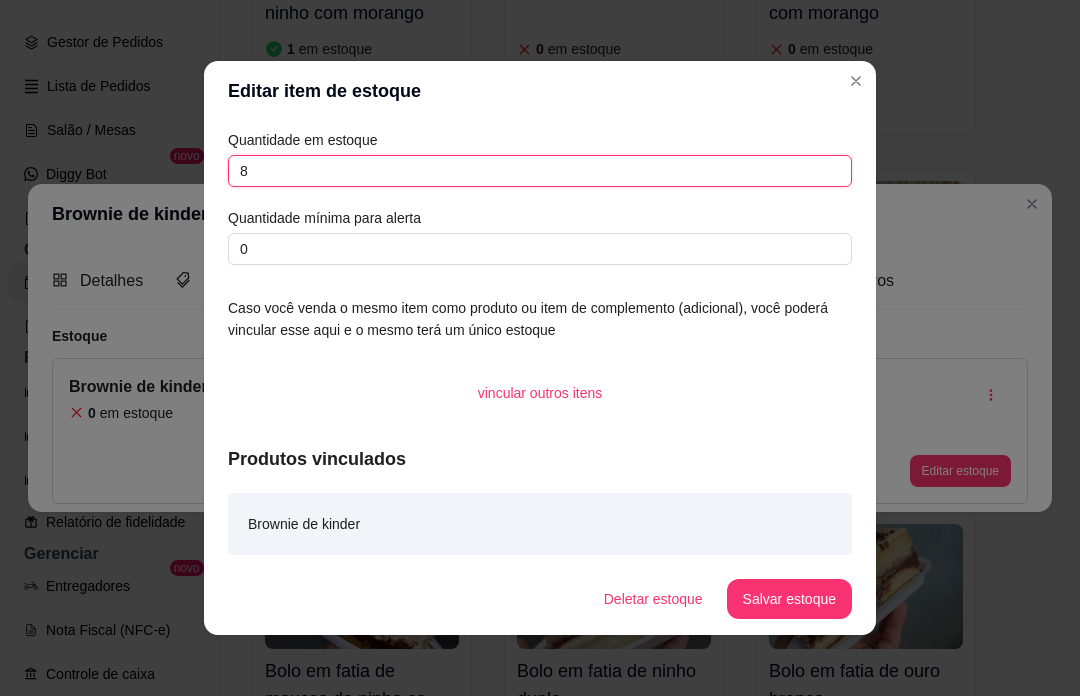 type on "8" 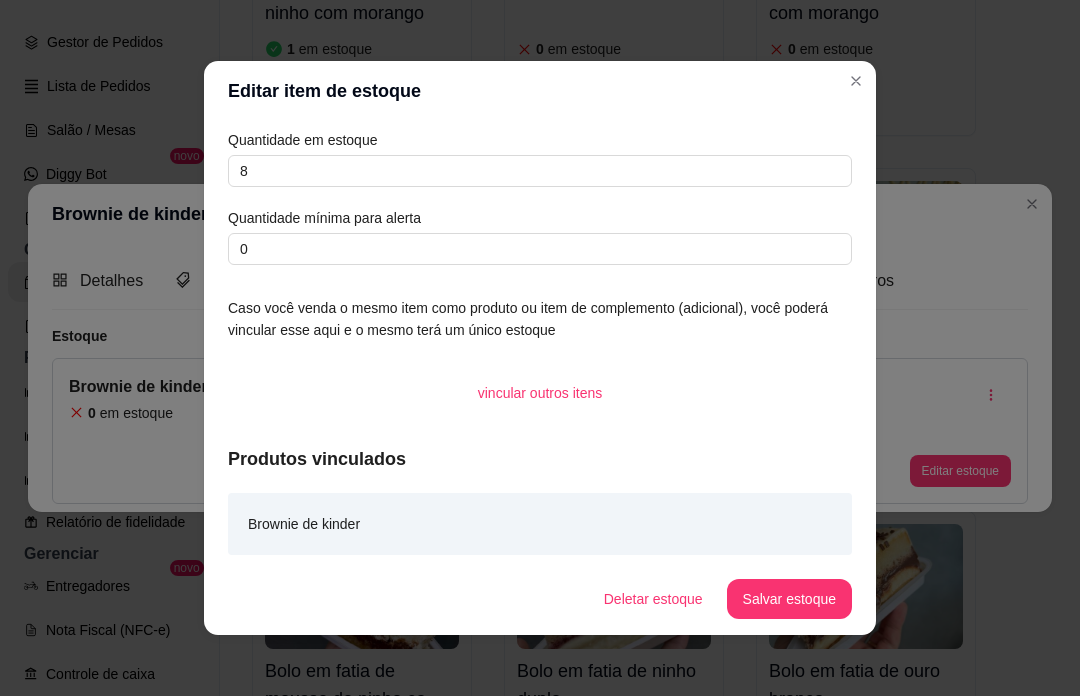 click on "Salvar estoque" at bounding box center (789, 599) 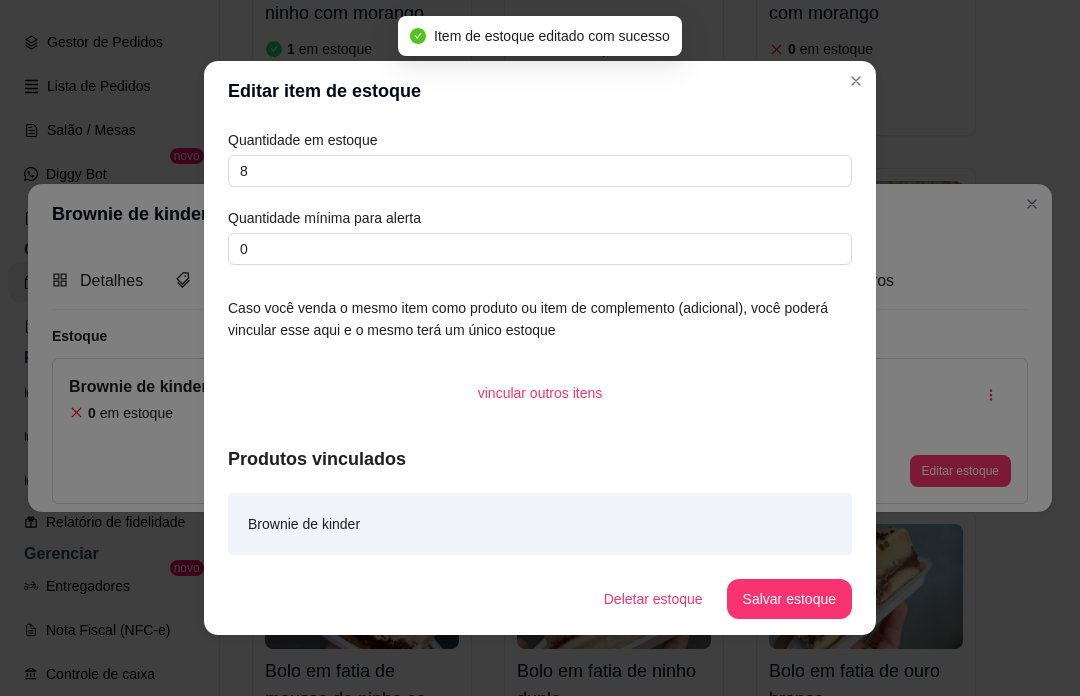 click on "Brownie de kinder  - estoque Detalhes Preço e variações Disponibilidade Complementos Estoque Outros Nome do produto Brownie de kinder Código do produto (PDV) Descrição do produto 0 / 600 Produto pesável Ao marcar essa opção o valor do produto será desconsiderado da forma unitária e começará a valer por Kilograma. Quantidade miníma para pedido Ao habilitar seus clientes terão que pedir uma quantidade miníma desse produto. Copiar link do produto Deletar produto Salvar Estoque Brownie de kinder  0 em estoque Editar estoque" at bounding box center (540, 348) 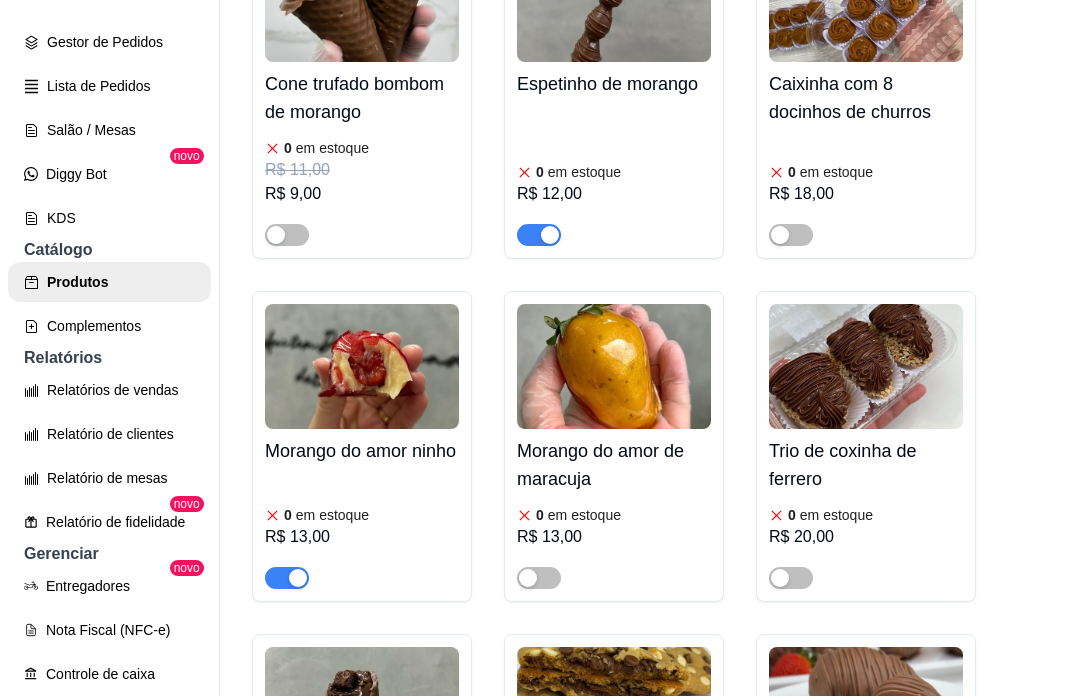 scroll, scrollTop: 13269, scrollLeft: 0, axis: vertical 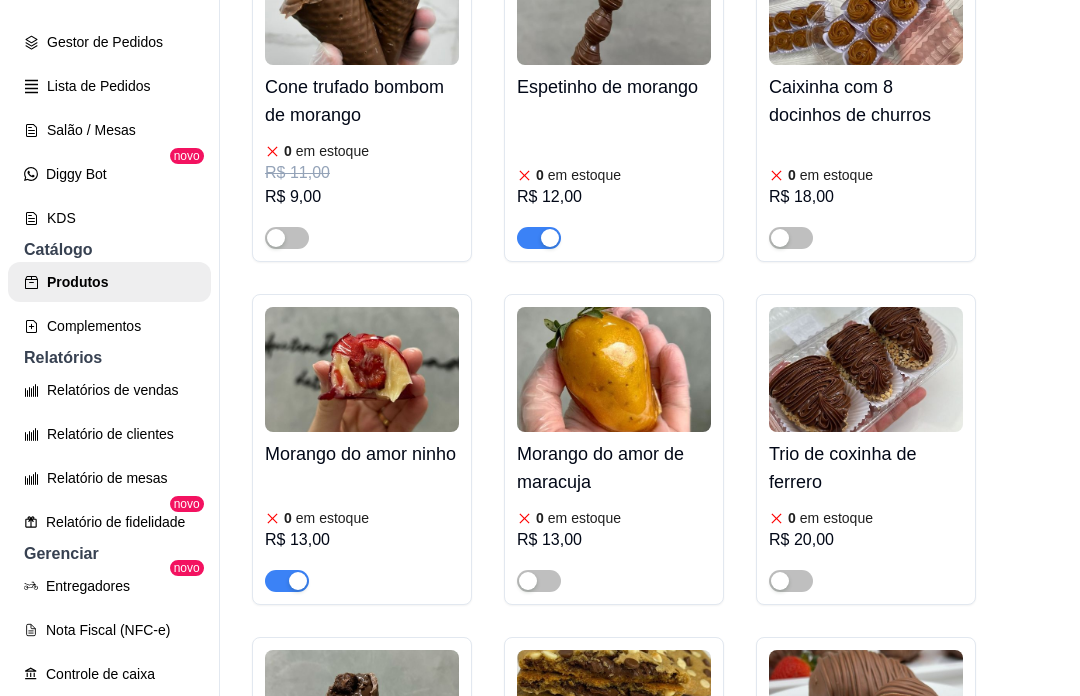 click on "Espetinho de morango    0 em estoque R$ 12,00" at bounding box center (614, 157) 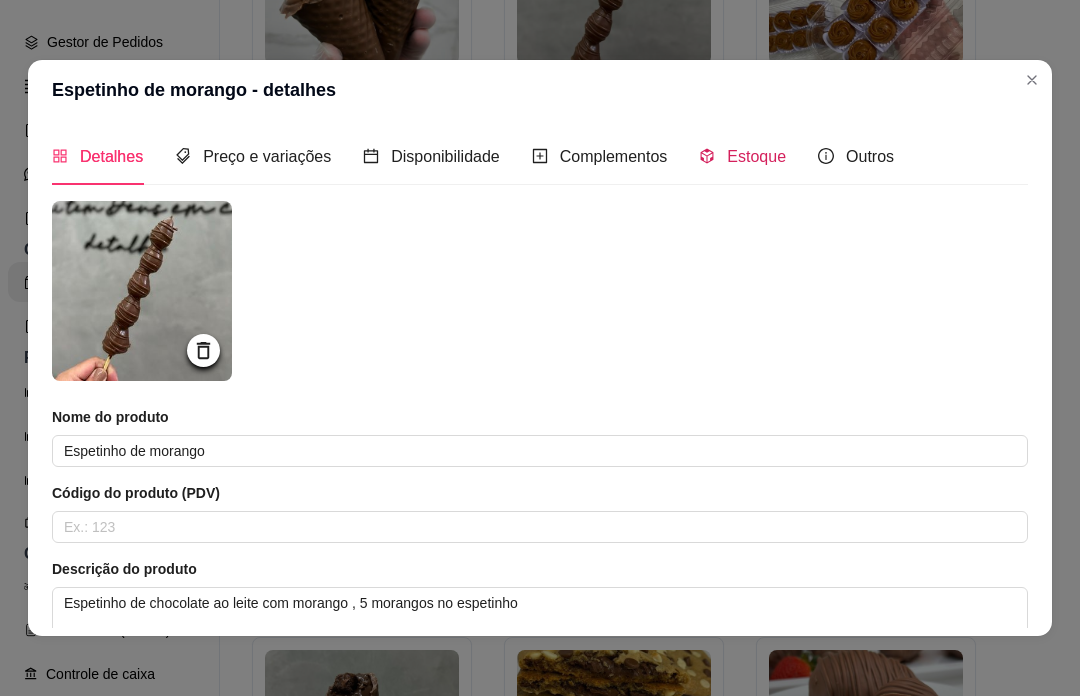 click on "Estoque" at bounding box center [756, 156] 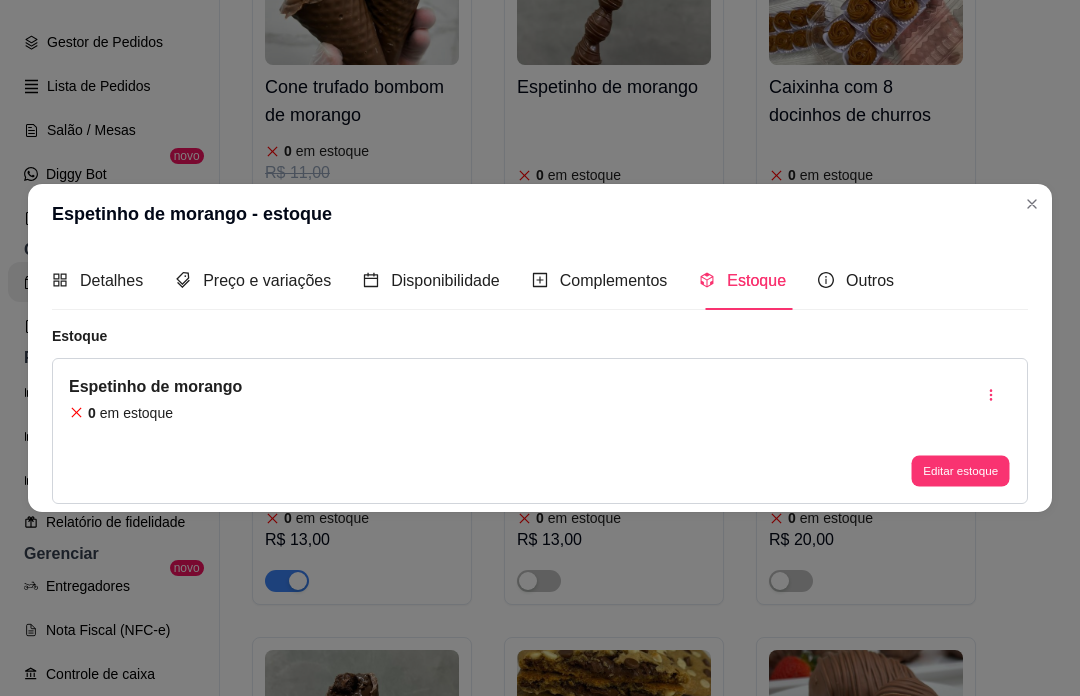 click on "Editar estoque" at bounding box center (960, 470) 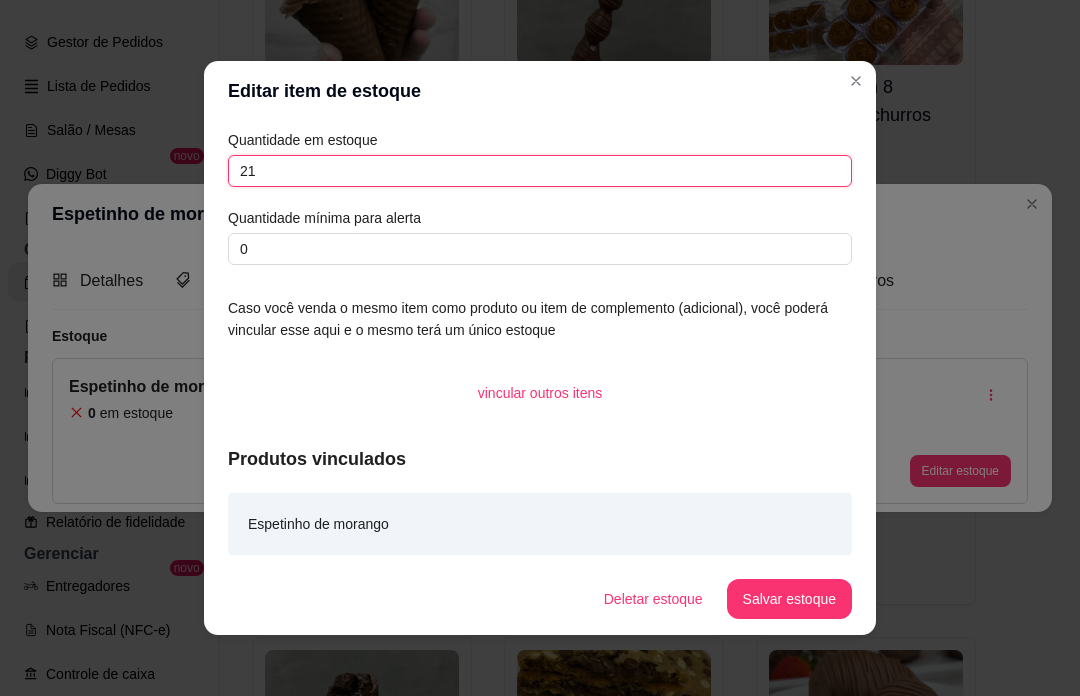 type on "21" 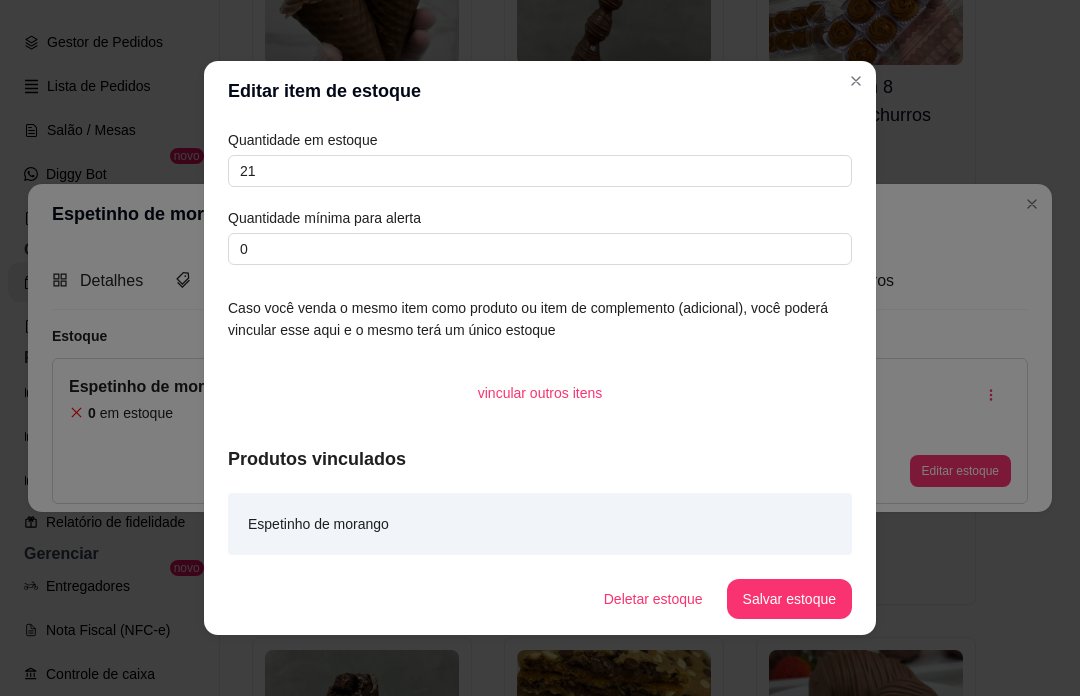 click on "Salvar estoque" at bounding box center [789, 599] 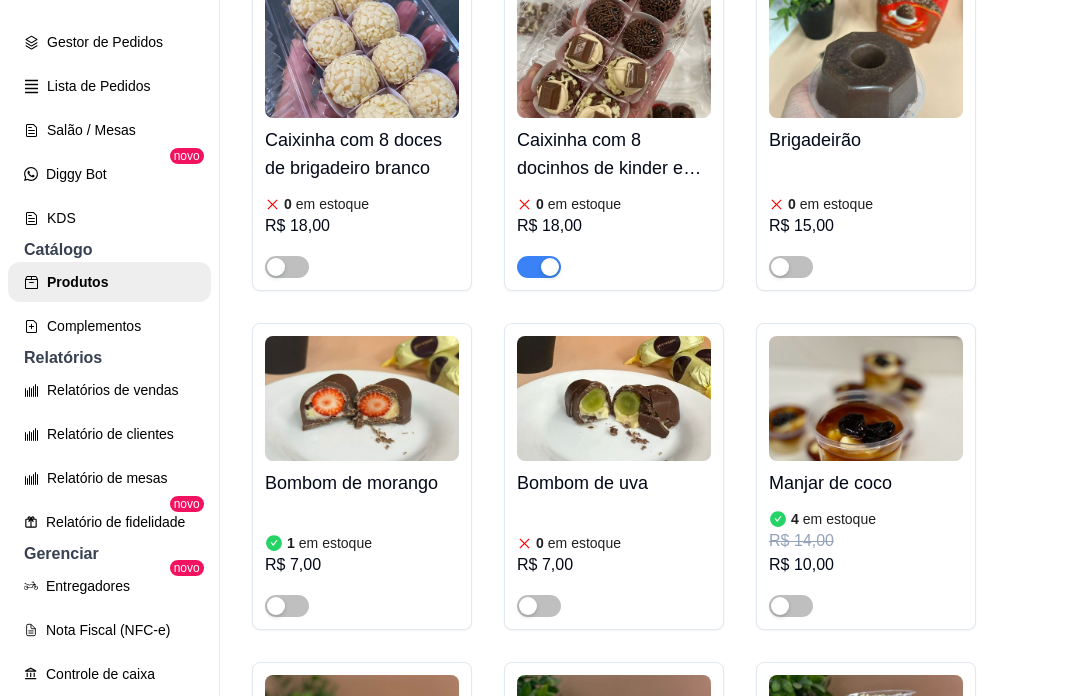 scroll, scrollTop: 17771, scrollLeft: 0, axis: vertical 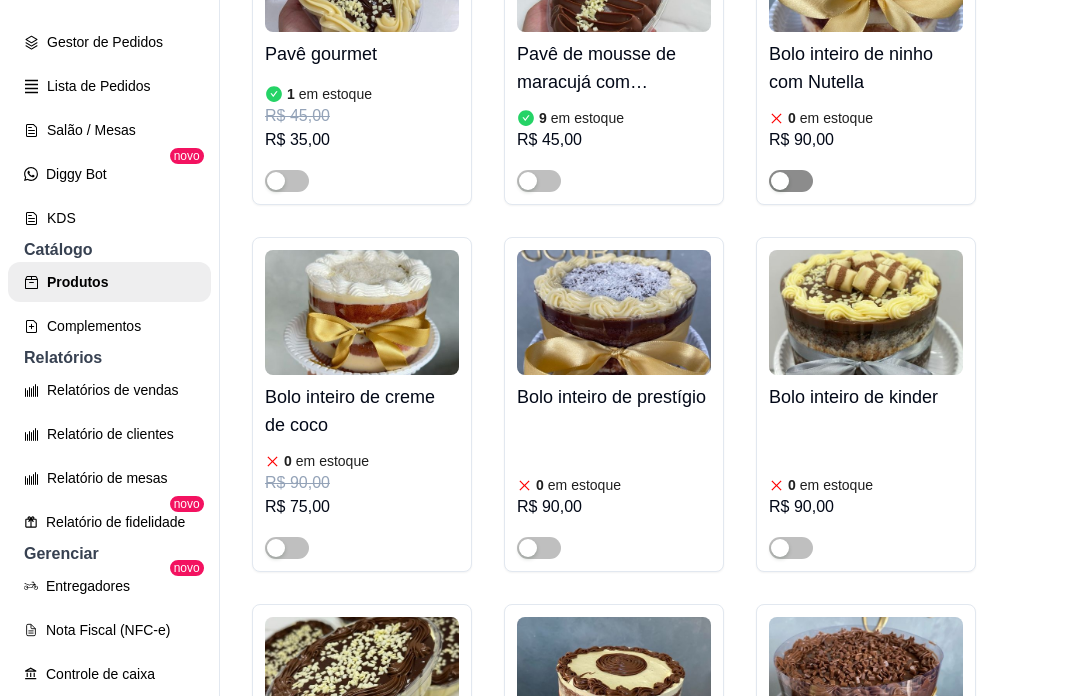 click at bounding box center [791, 181] 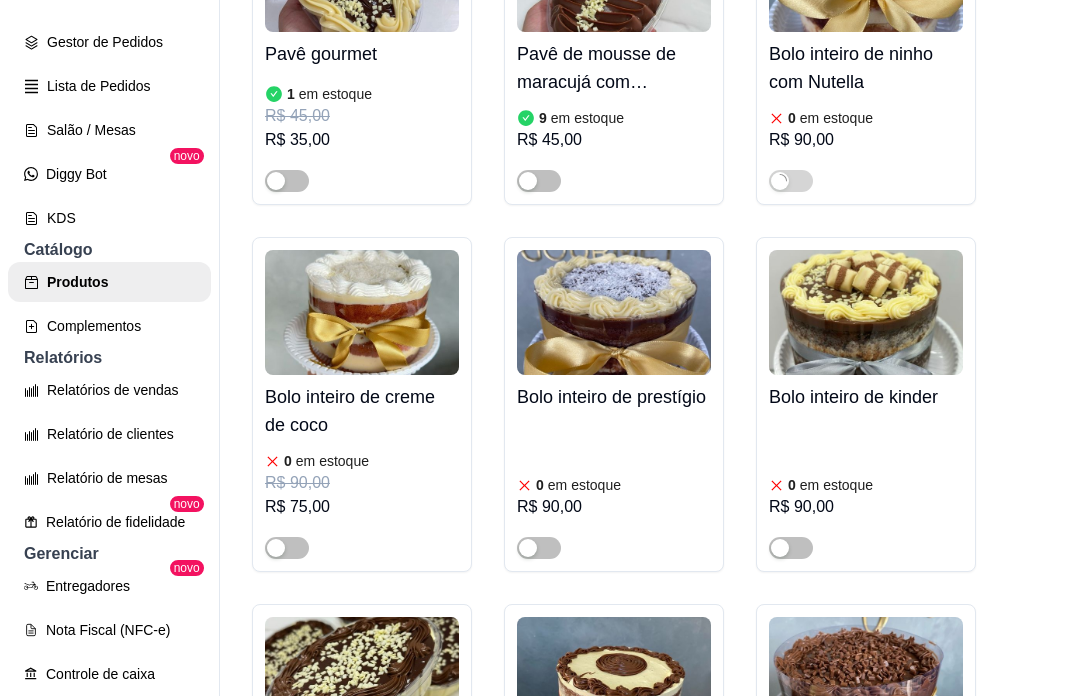 click on "0 em estoque R$ 90,00" at bounding box center (866, 148) 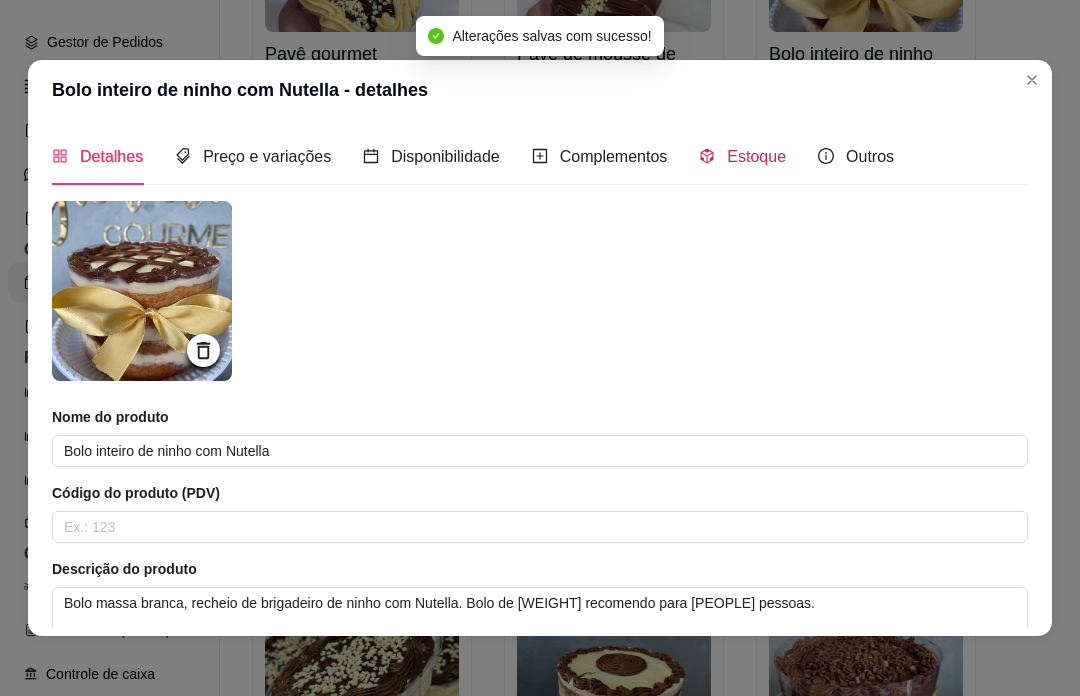 click 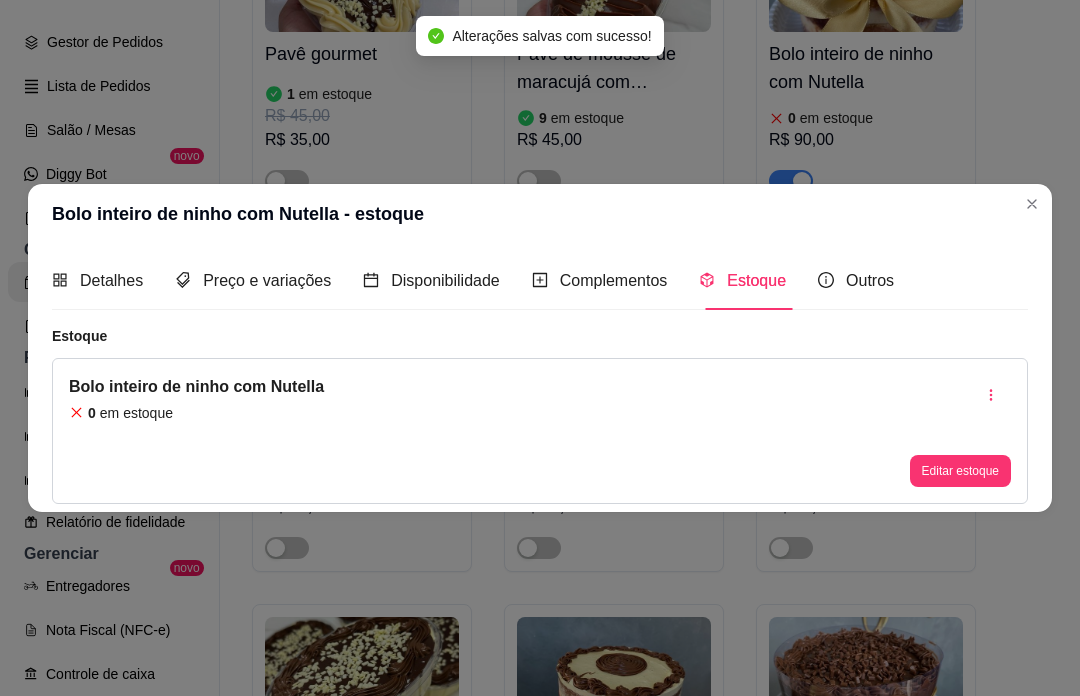 click on "Editar estoque" at bounding box center [960, 471] 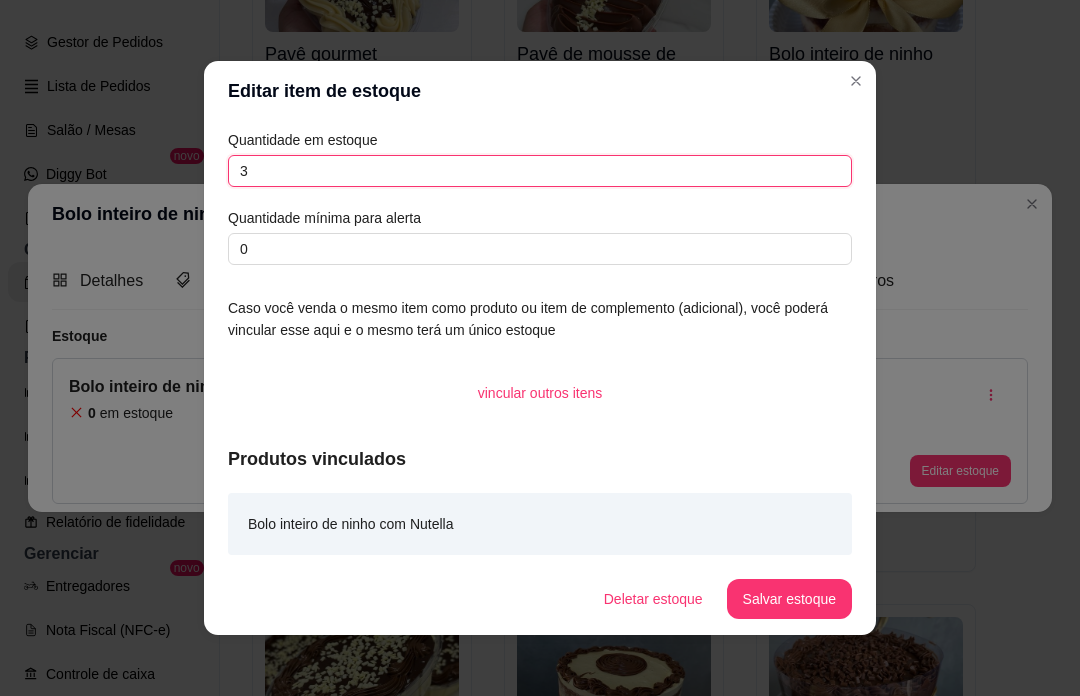 type on "3" 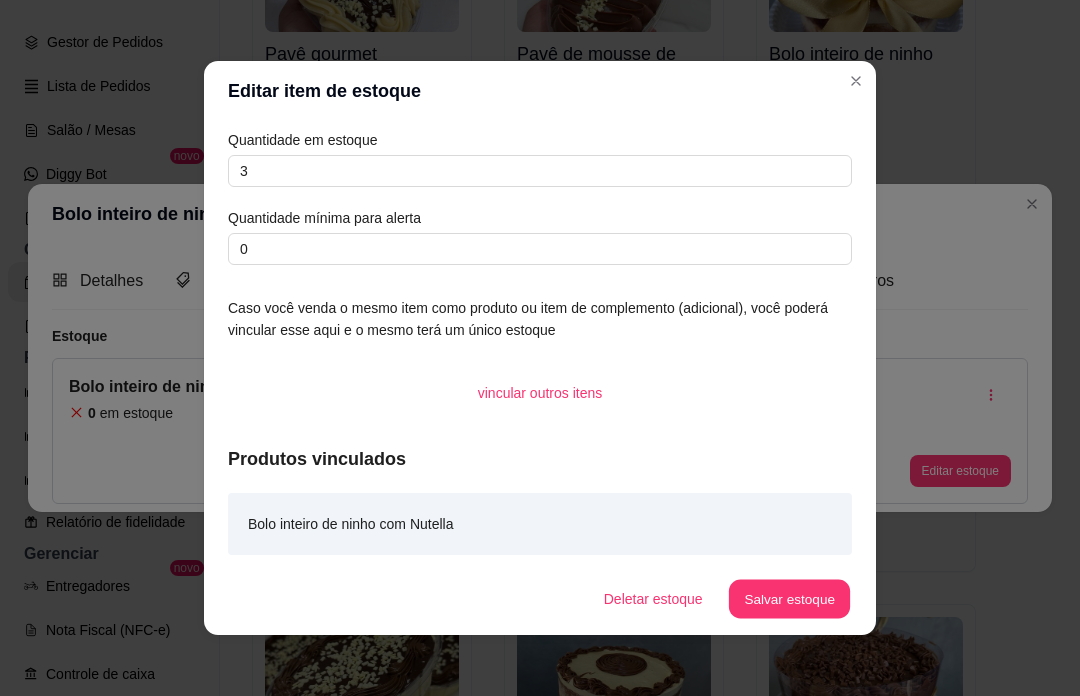 click on "Salvar estoque" at bounding box center (789, 599) 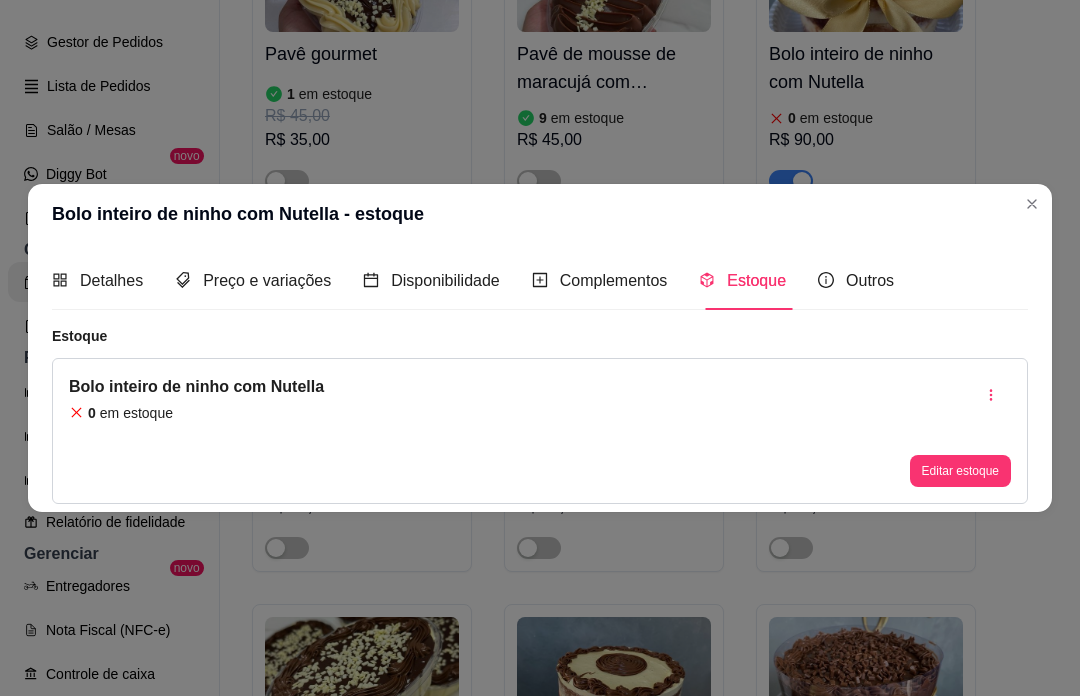 click on "Bolo inteiro de ninho com Nutella  - estoque Detalhes Preço e variações Disponibilidade Complementos Estoque Outros Nome do produto Bolo inteiro de ninho com Nutella Código do produto (PDV) Descrição do produto Bolo massa branca, recheio de brigadeiro de ninho com Nutella. Bolo de 1,5kg recomendo para 6 pessoas. 102 / 600 Produto pesável Ao marcar essa opção o valor do produto será desconsiderado da forma unitária e começará a valer por Kilograma. Quantidade miníma para pedido Ao habilitar seus clientes terão que pedir uma quantidade miníma desse produto. Copiar link do produto Deletar produto Salvar Estoque Bolo inteiro de ninho com Nutella  0 em estoque Editar estoque" at bounding box center (540, 348) 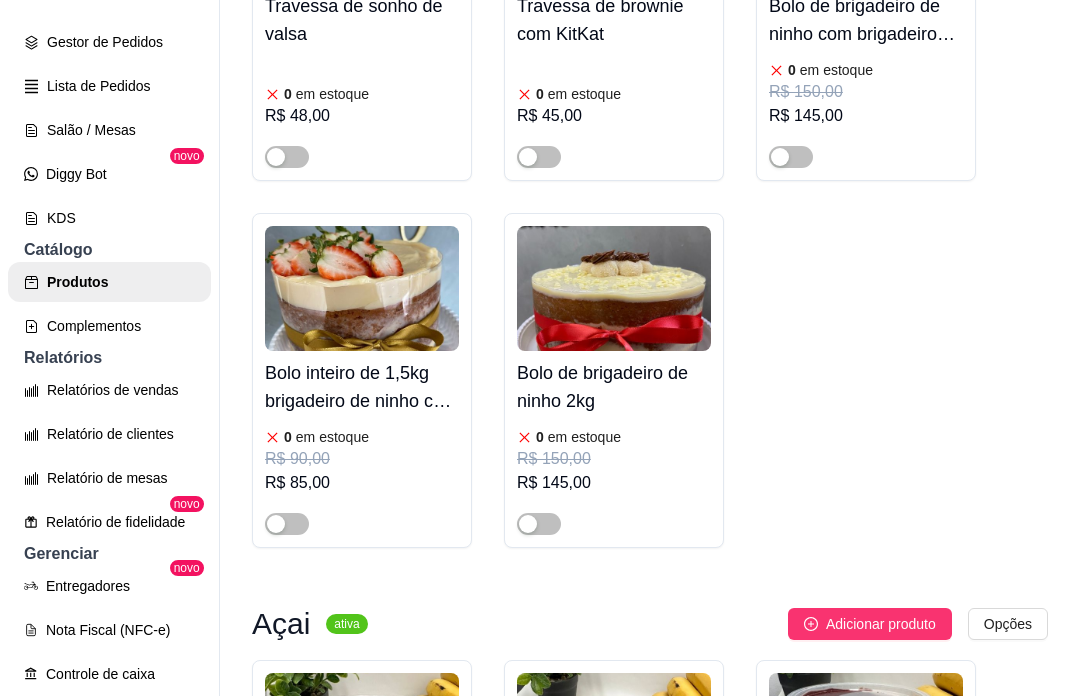 scroll, scrollTop: 31955, scrollLeft: 0, axis: vertical 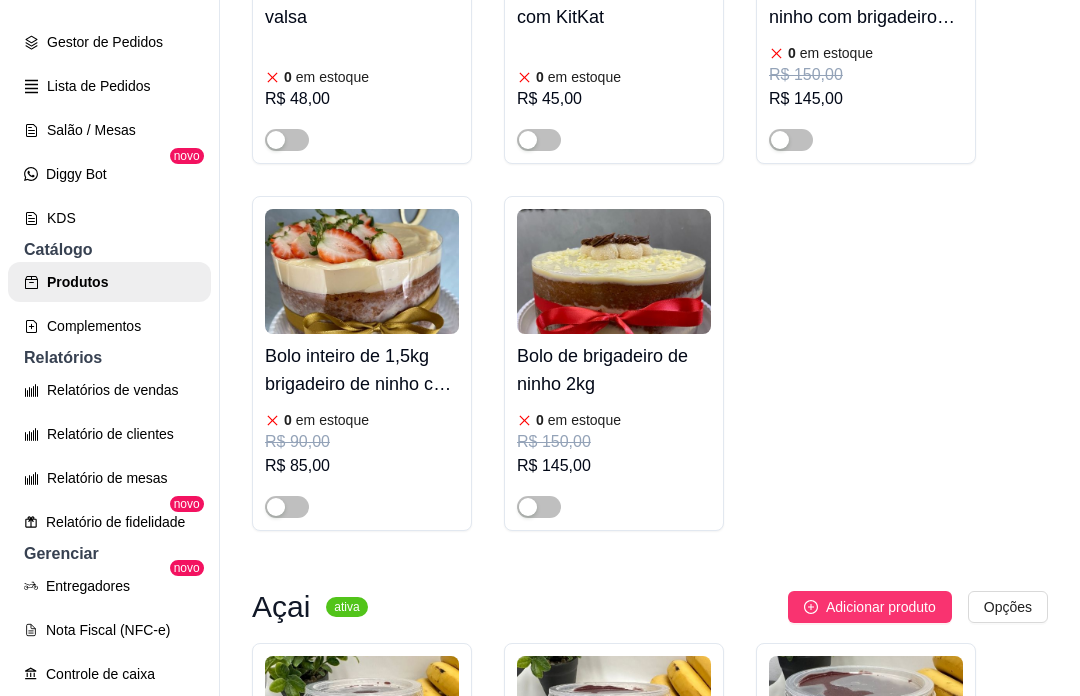 click on "Gestor de Pedidos" at bounding box center [109, 42] 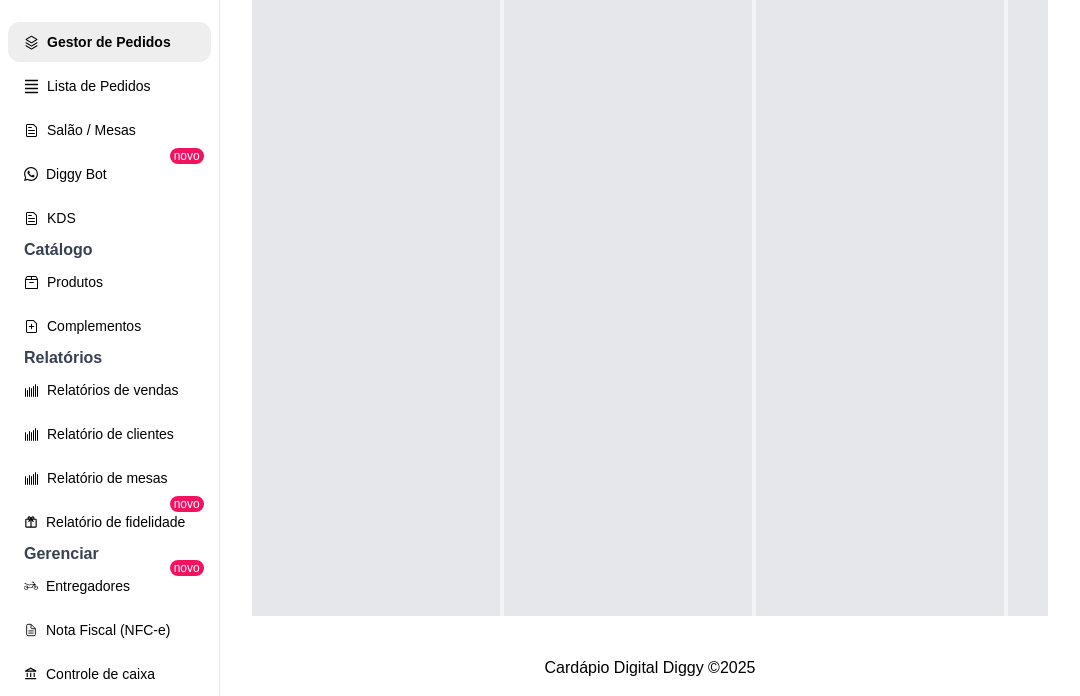 scroll, scrollTop: 0, scrollLeft: 0, axis: both 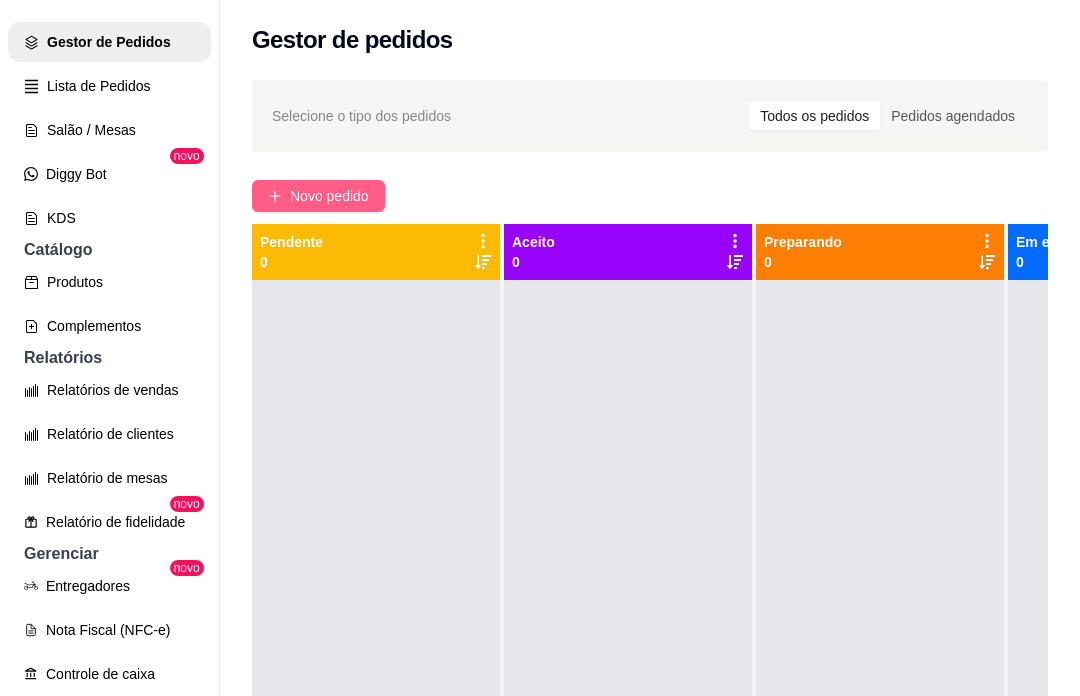 click on "Novo pedido" at bounding box center [329, 196] 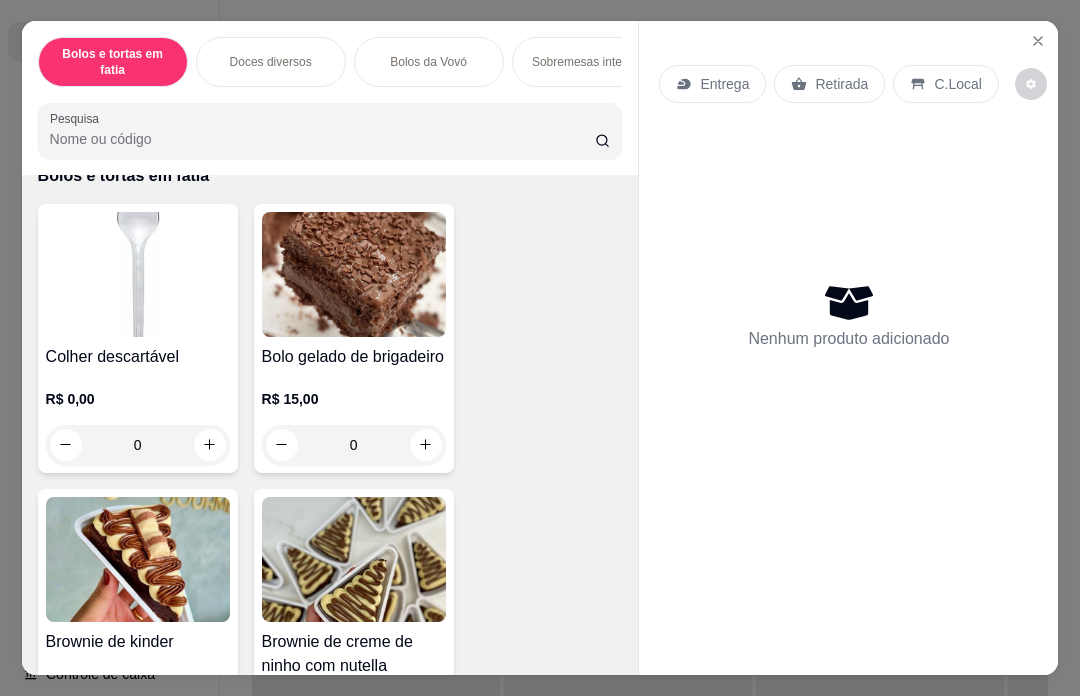 scroll, scrollTop: 97, scrollLeft: 0, axis: vertical 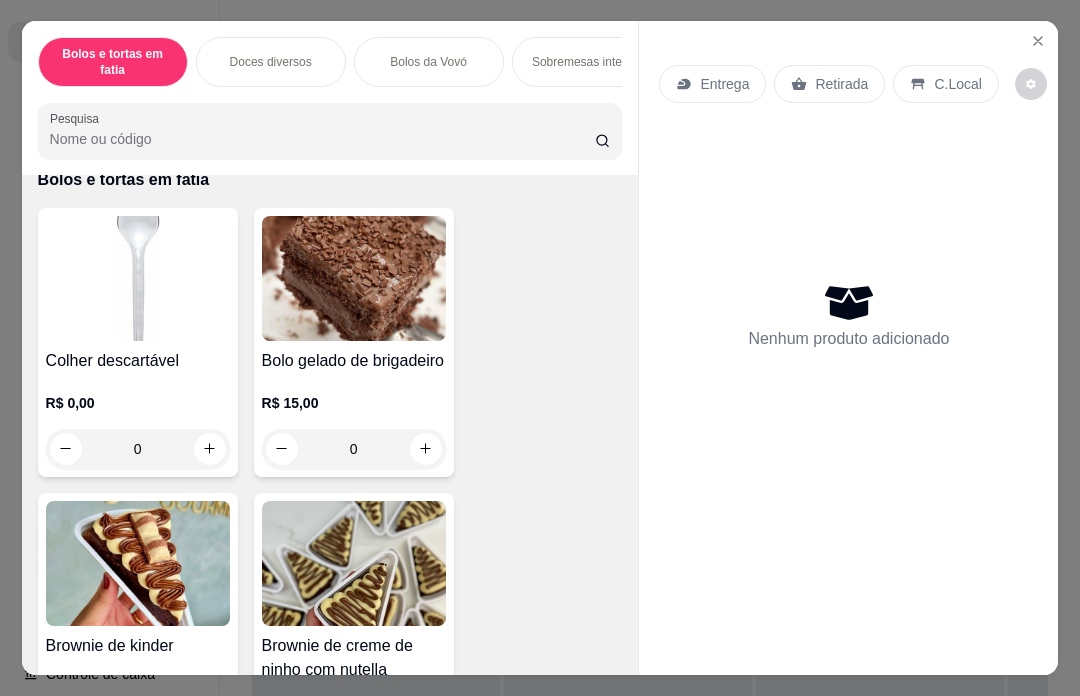 type on "1" 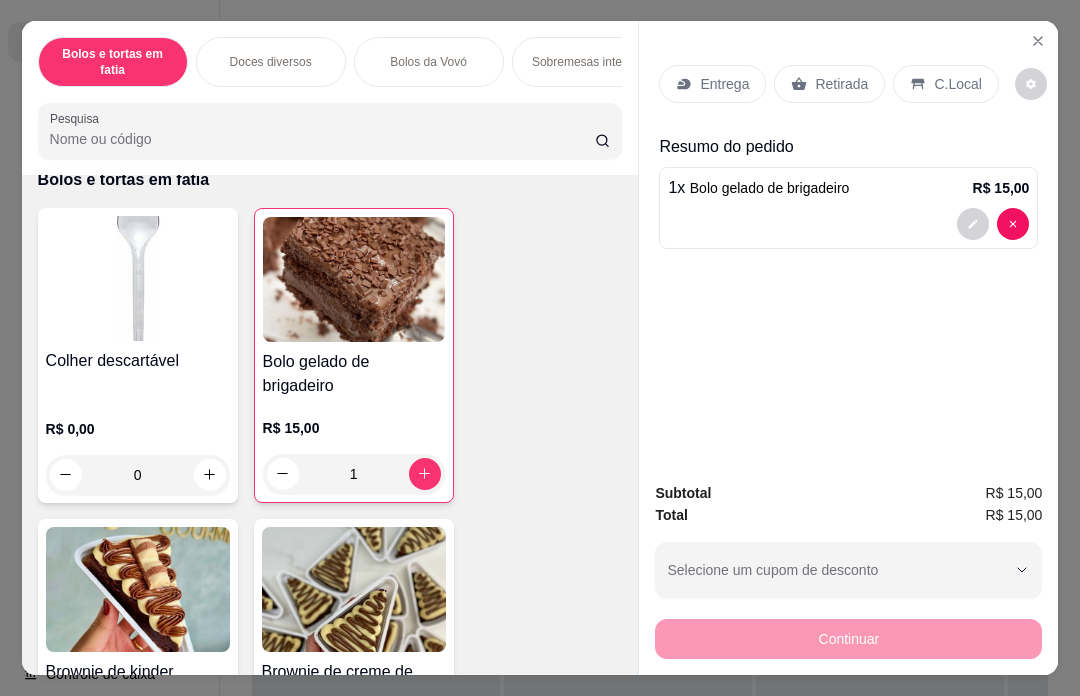 click on "Retirada" at bounding box center [841, 84] 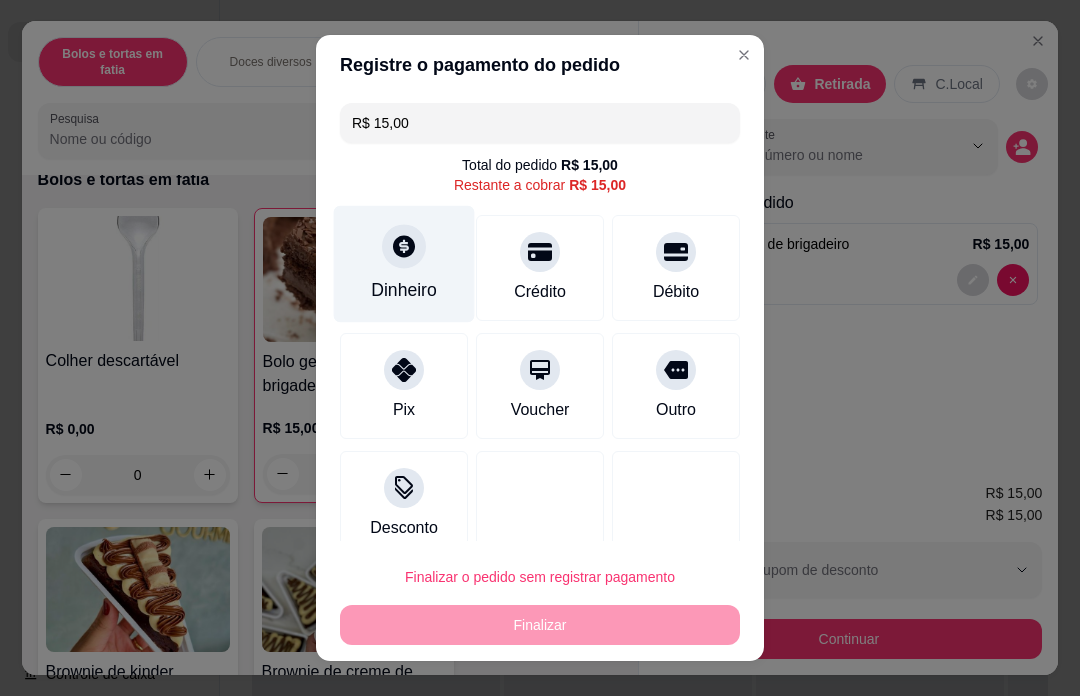 click 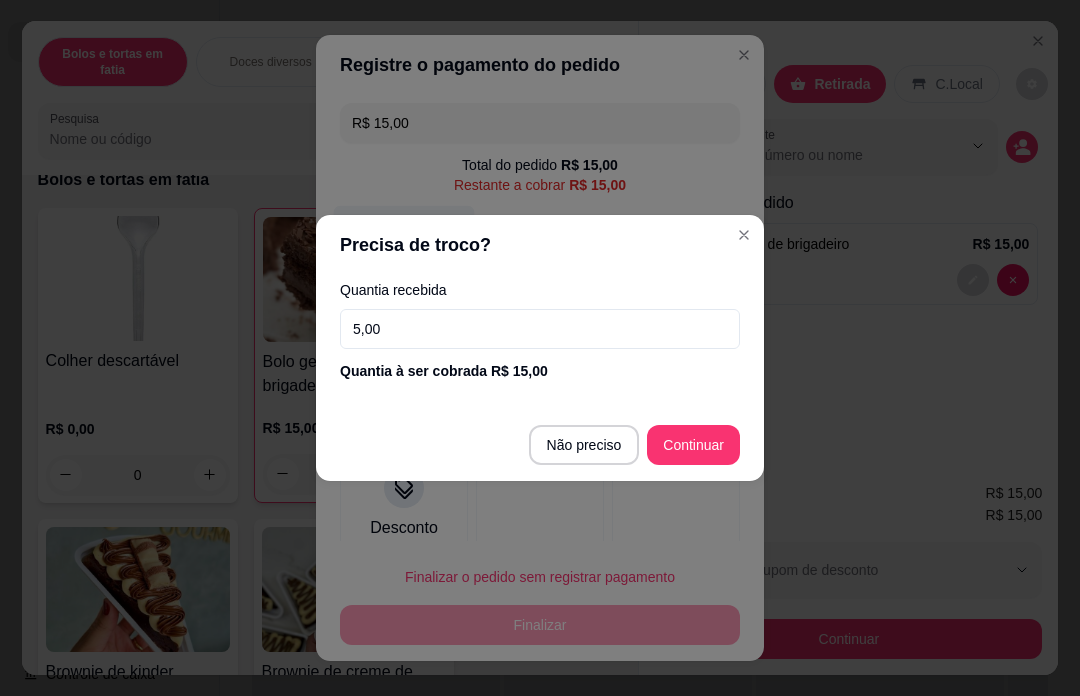 type on "50,00" 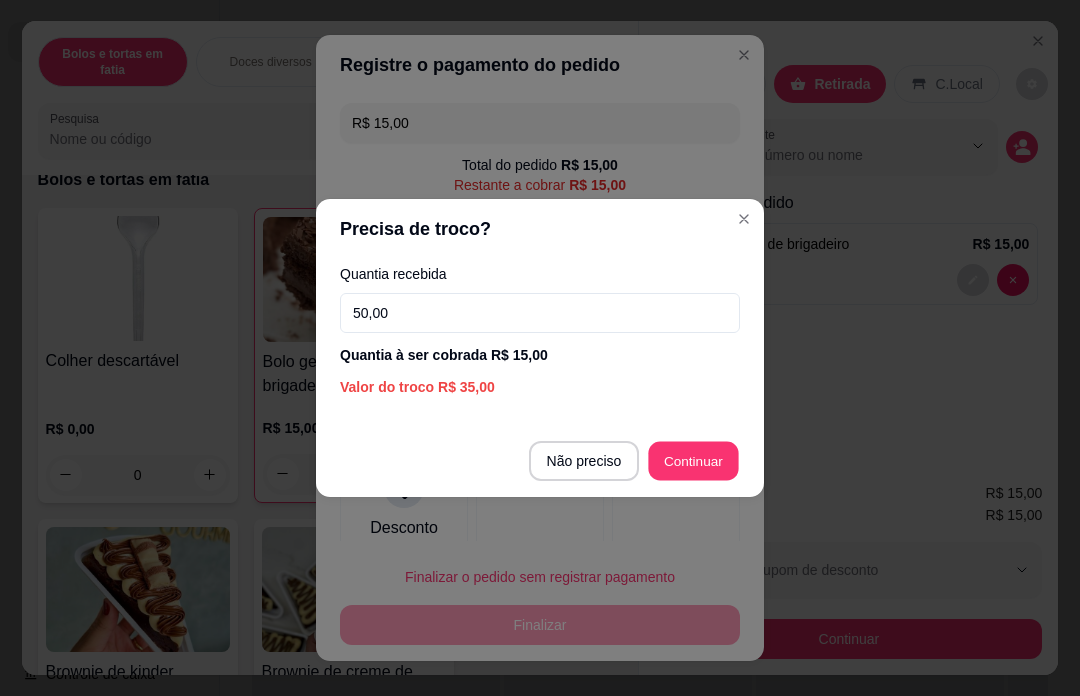 type on "R$ 0,00" 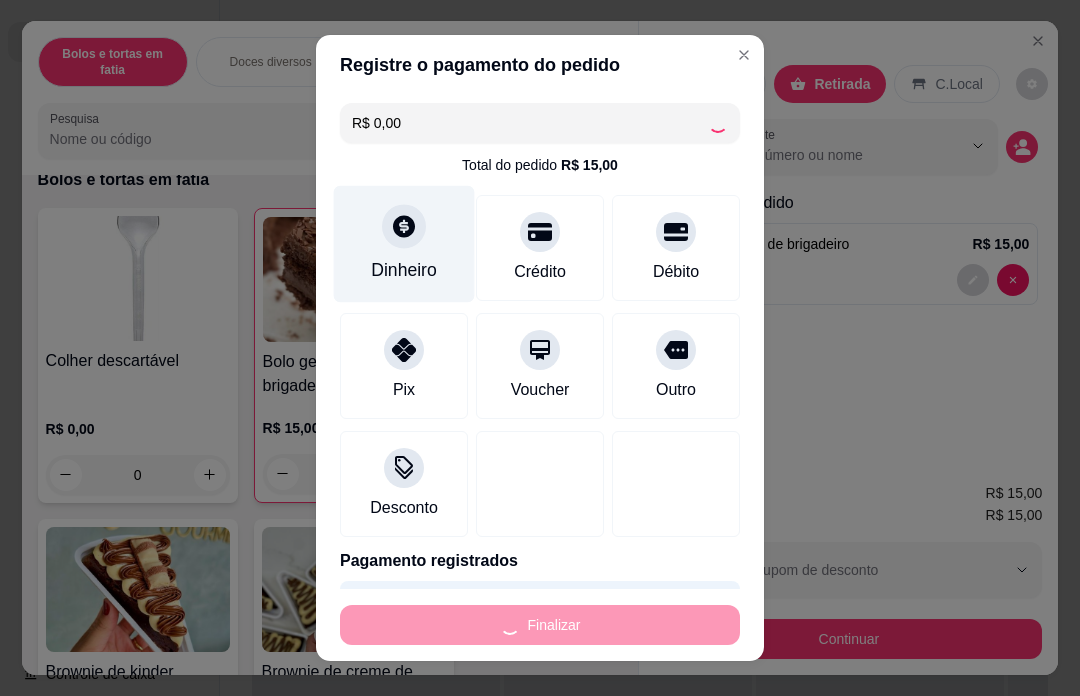 type on "0" 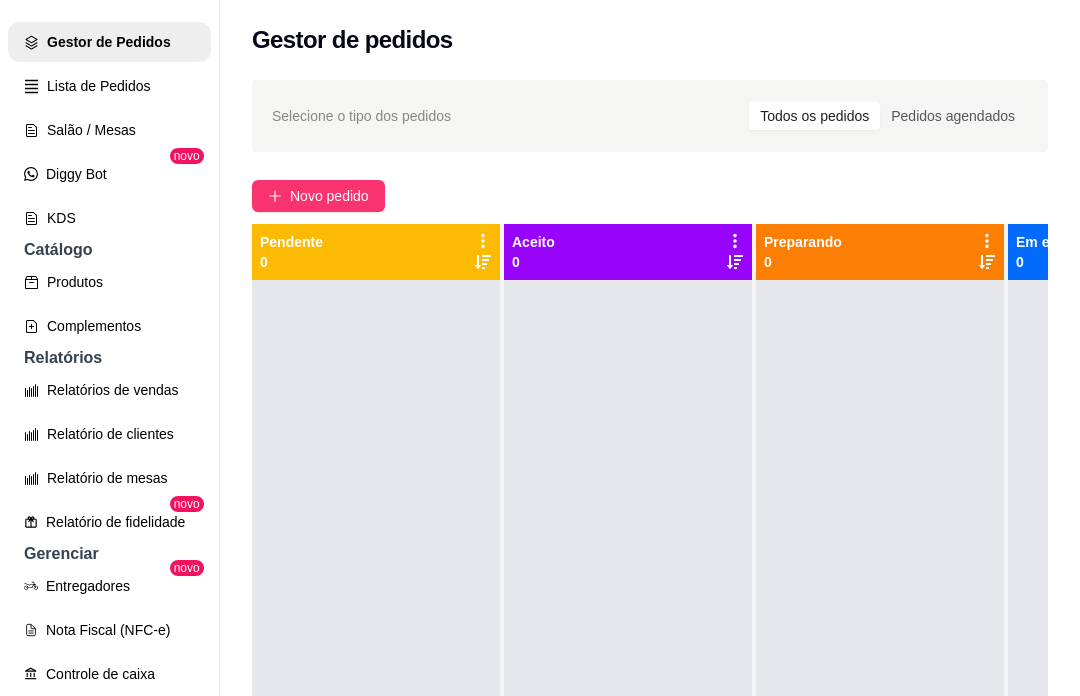 scroll, scrollTop: 0, scrollLeft: 0, axis: both 